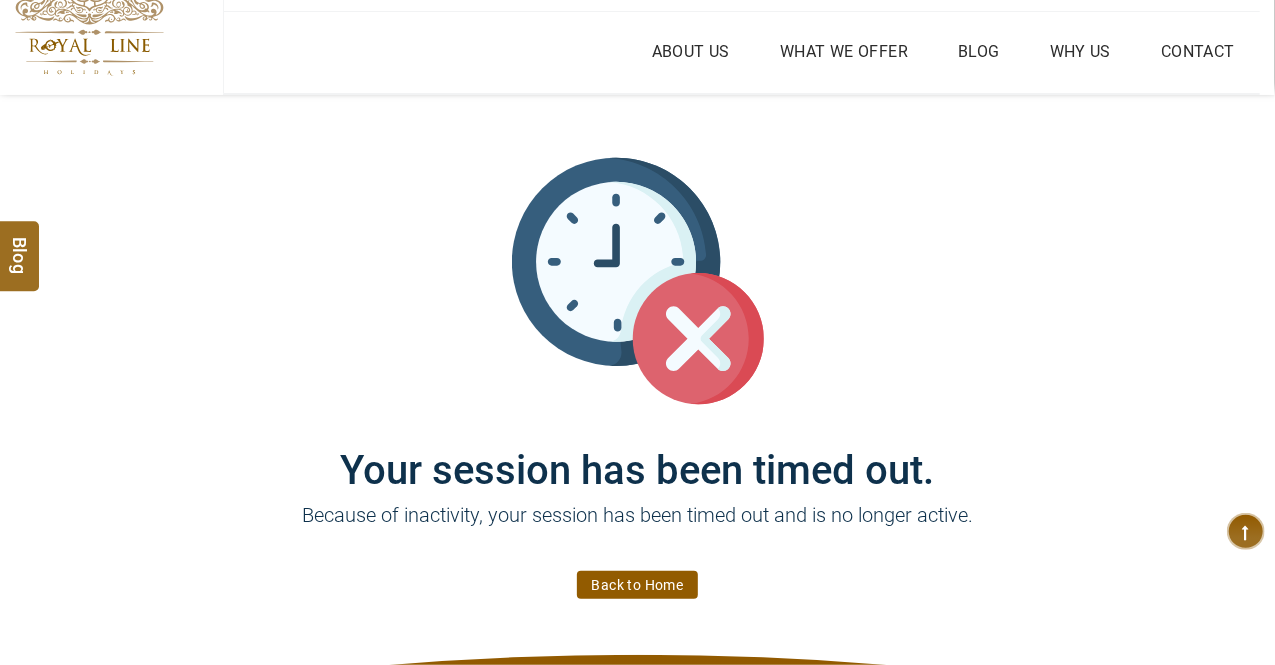 scroll, scrollTop: 100, scrollLeft: 0, axis: vertical 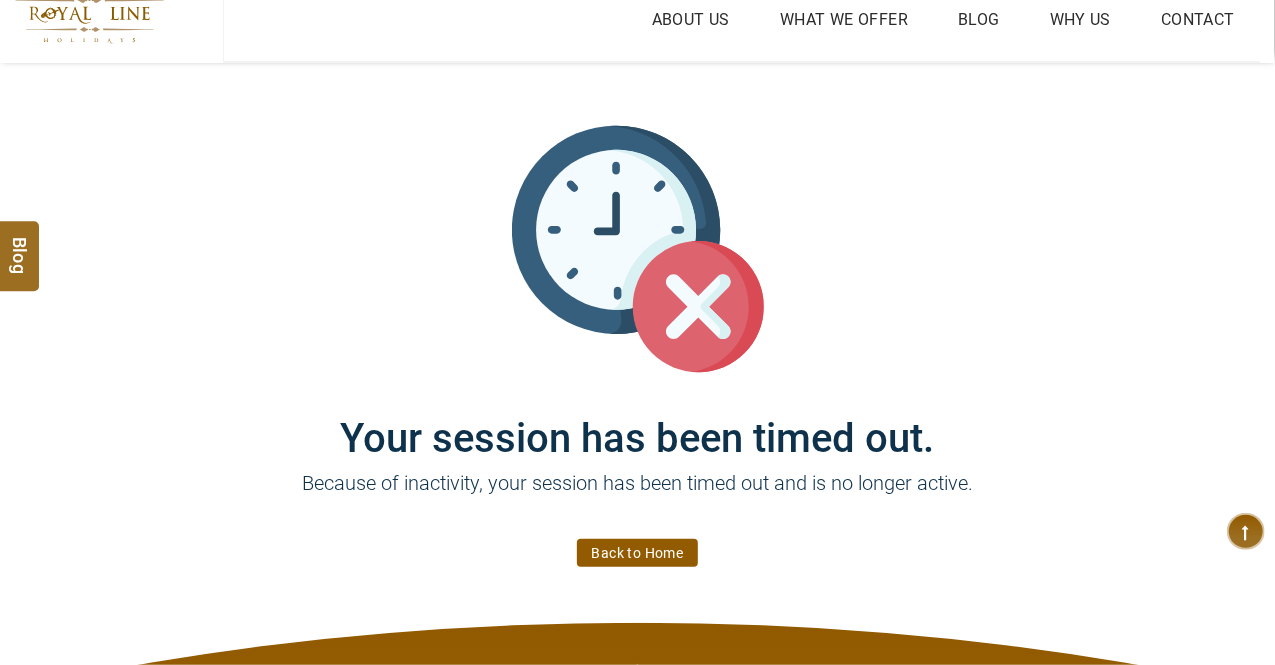 click on "Your session has been timed out. Because of inactivity, your session has been timed out and is no longer active. Back to Home" at bounding box center (638, 343) 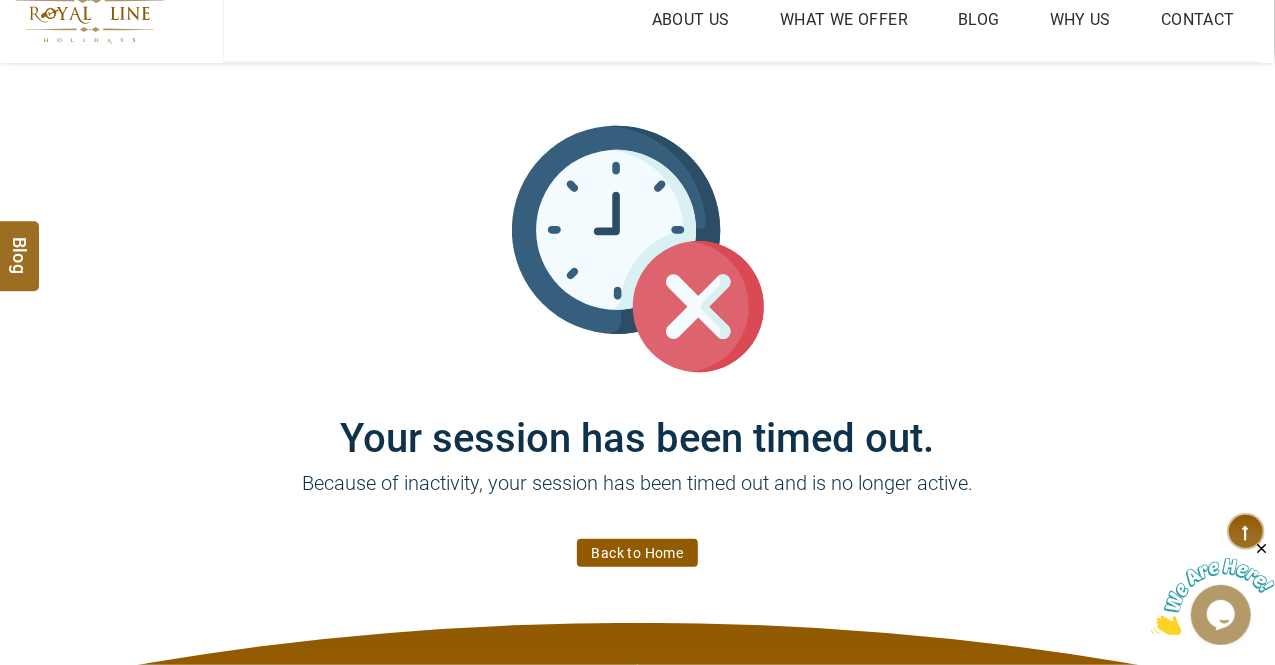 scroll, scrollTop: 0, scrollLeft: 0, axis: both 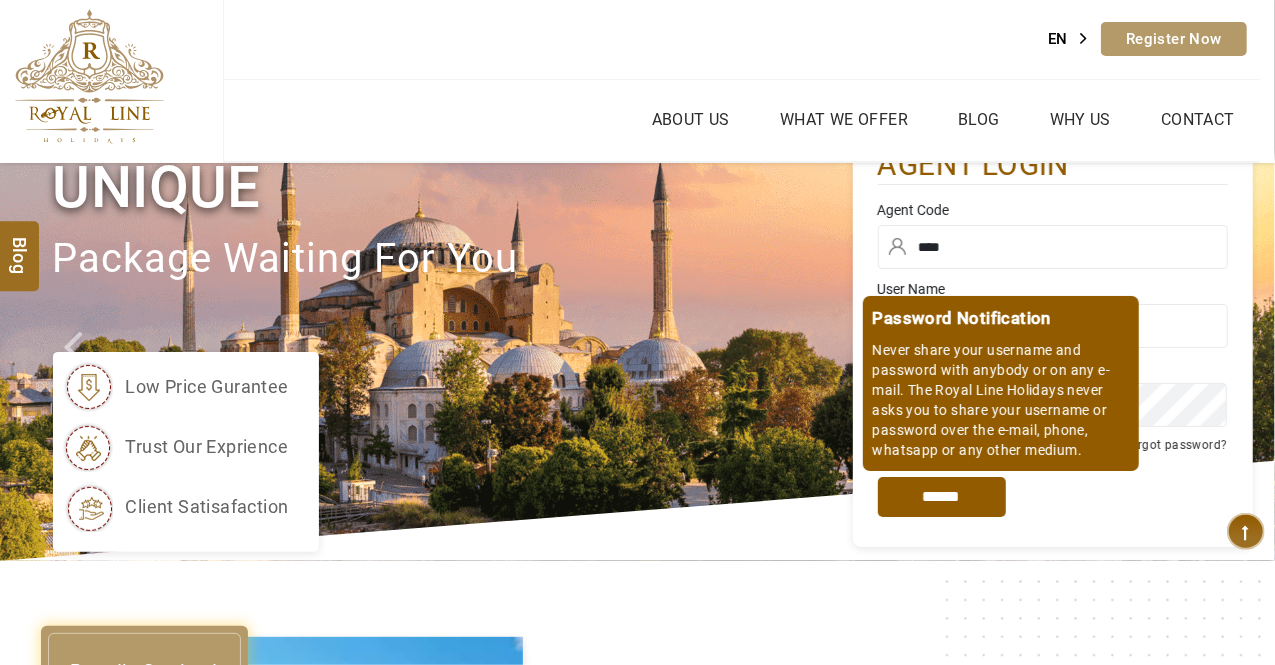 click on "*****" at bounding box center [942, 497] 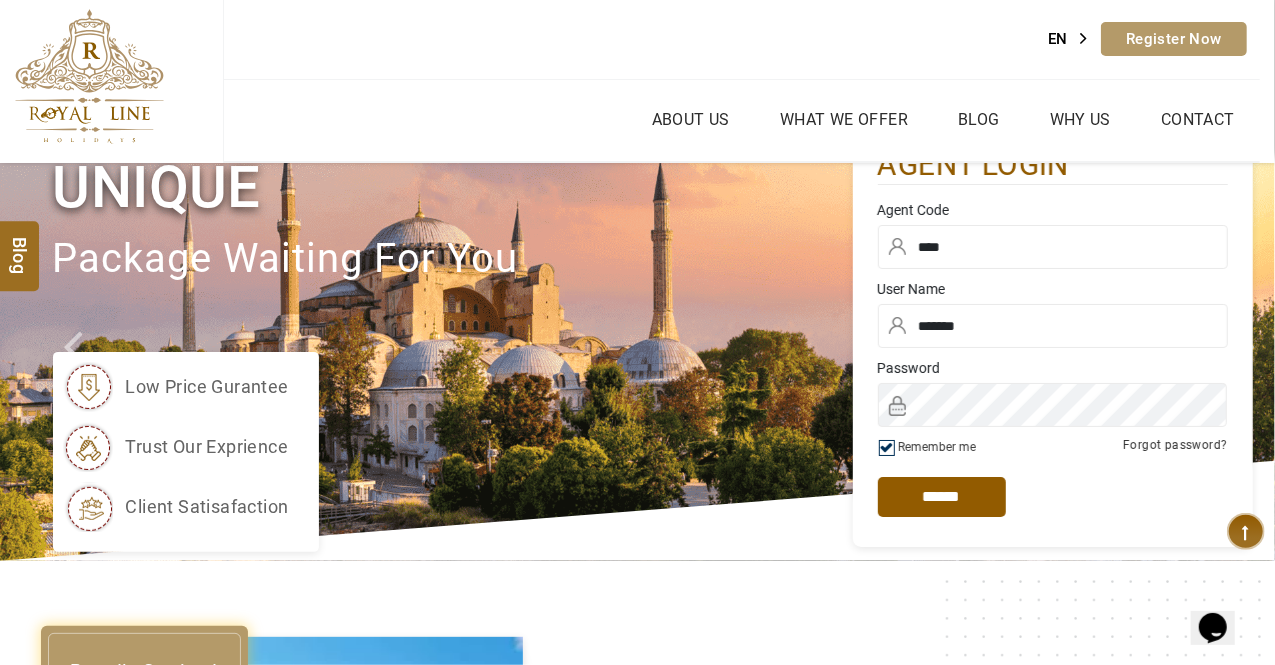 scroll, scrollTop: 0, scrollLeft: 0, axis: both 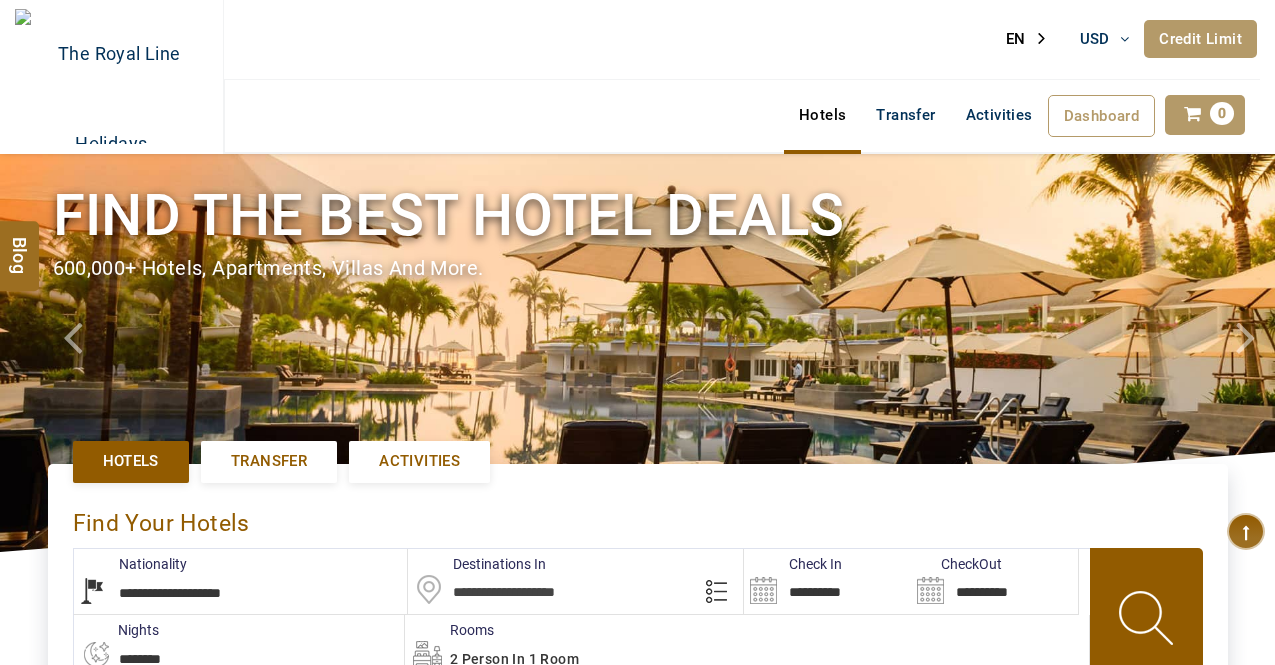 select on "**********" 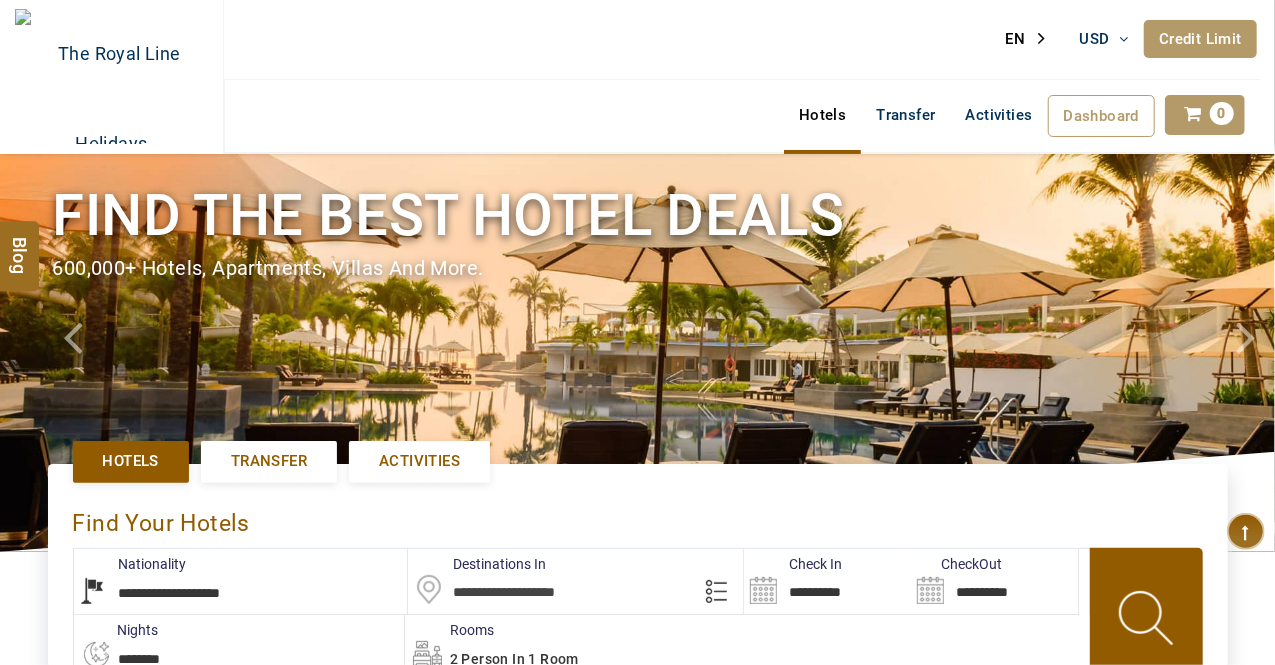 click on "**********" at bounding box center (827, 581) 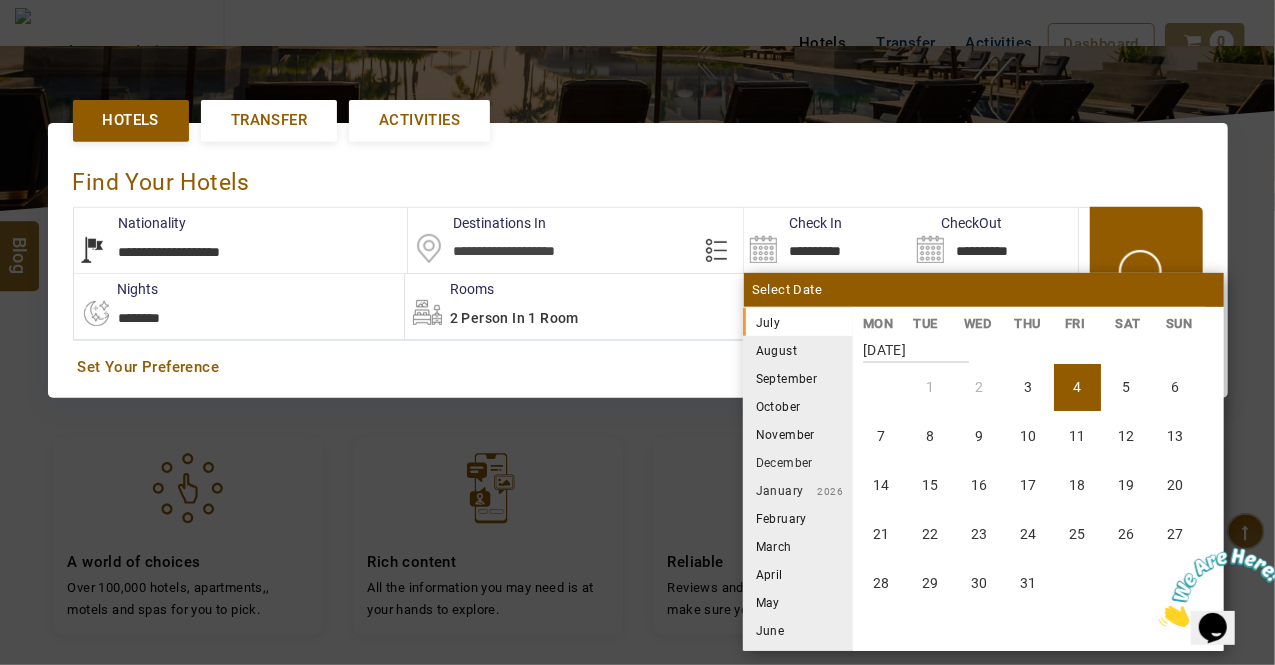 scroll, scrollTop: 0, scrollLeft: 0, axis: both 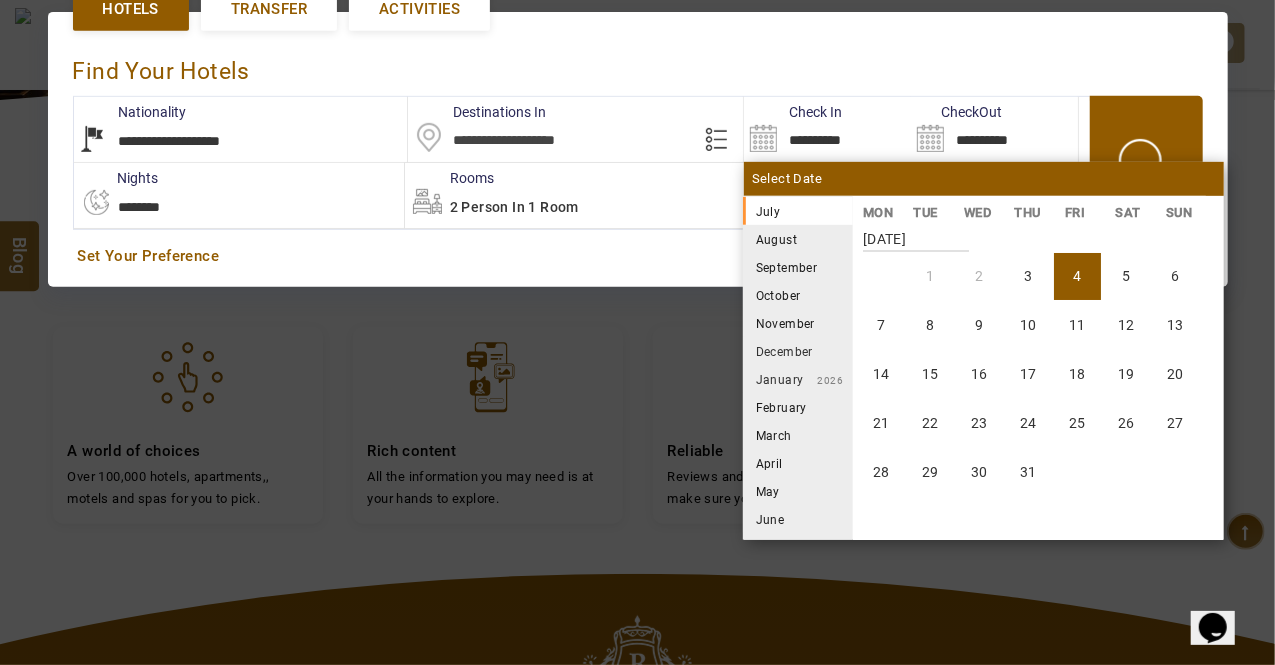click on "August" at bounding box center (798, 239) 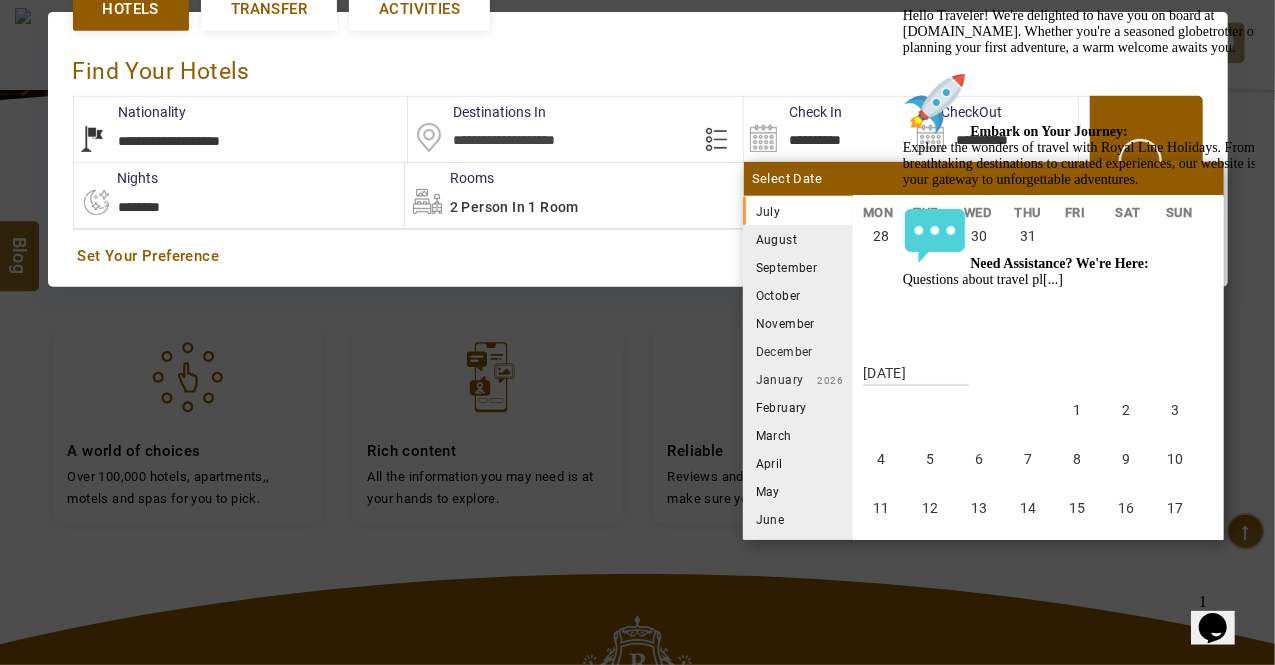 scroll, scrollTop: 370, scrollLeft: 0, axis: vertical 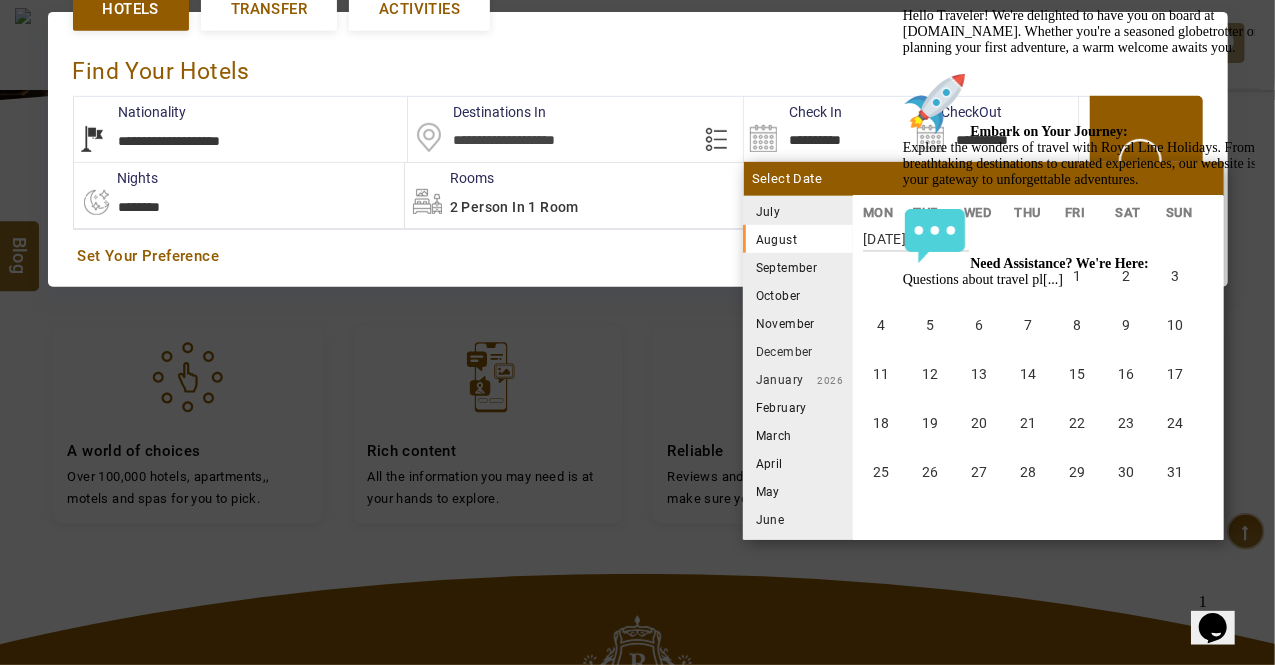 click at bounding box center [902, -75] 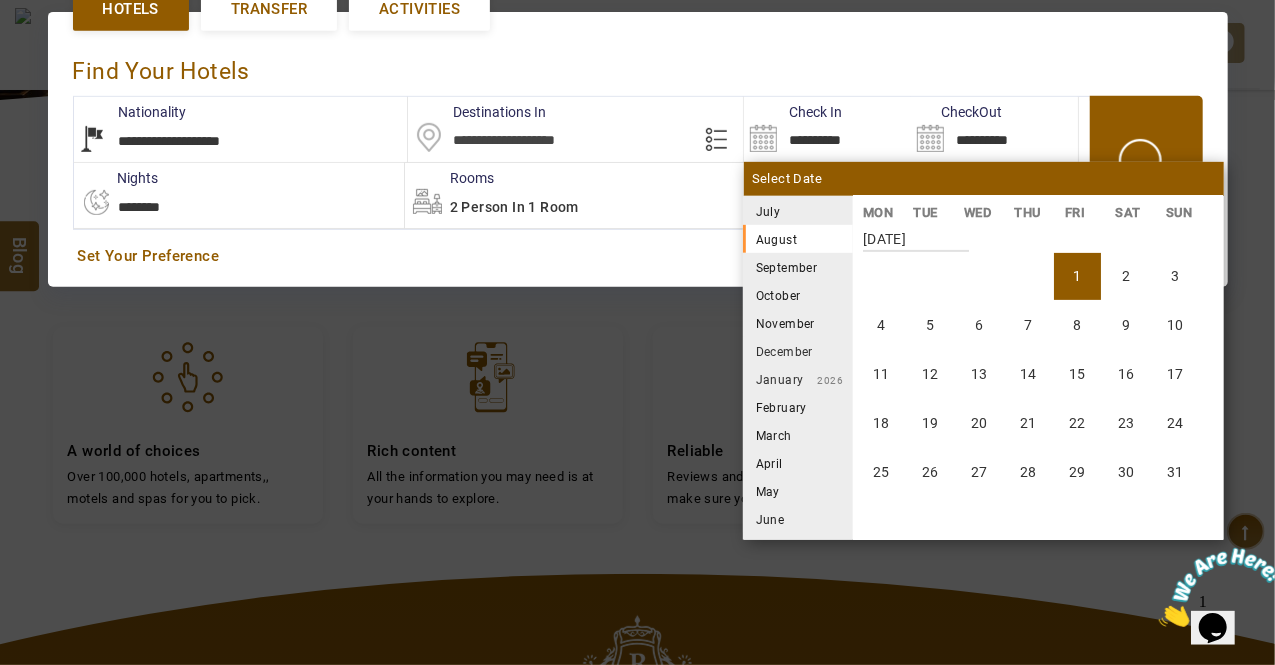 click on "1" at bounding box center (1077, 276) 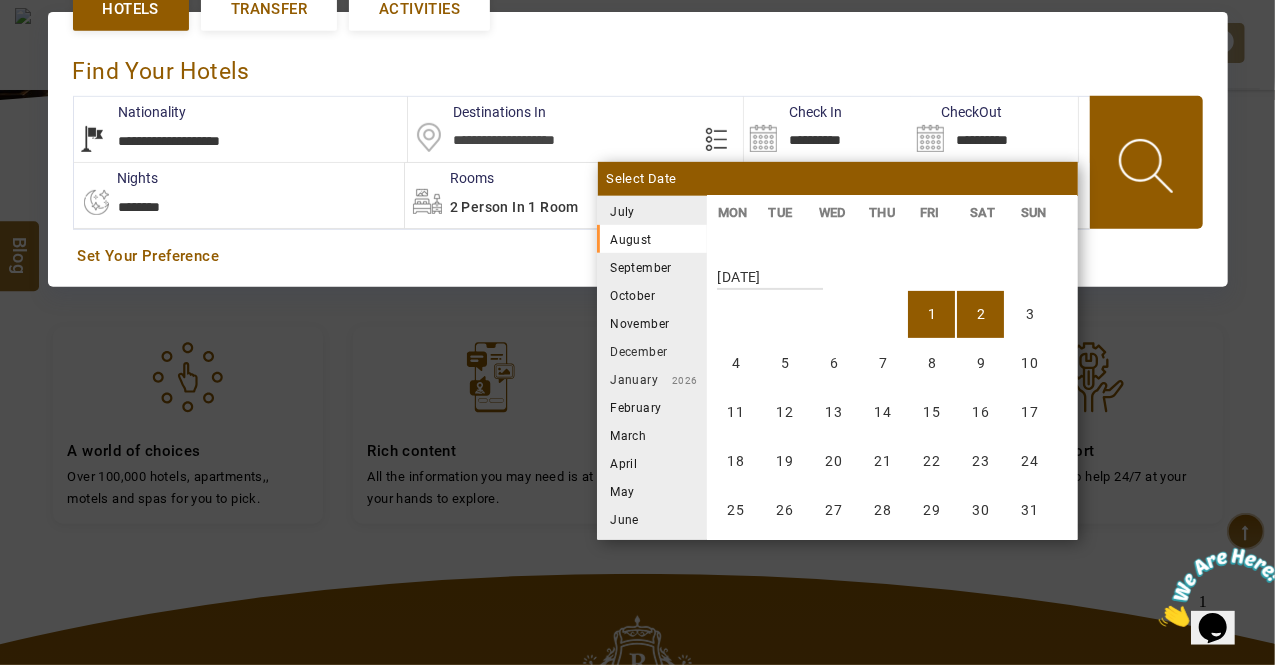 scroll, scrollTop: 370, scrollLeft: 0, axis: vertical 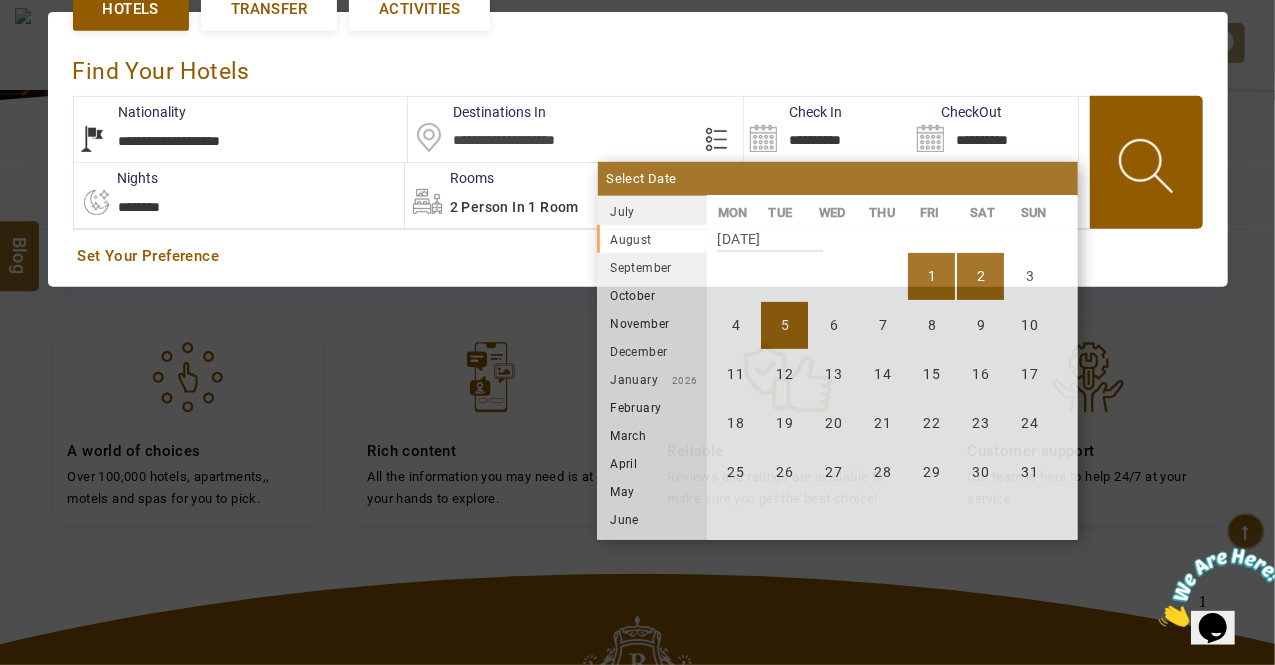 click on "5" at bounding box center (784, 325) 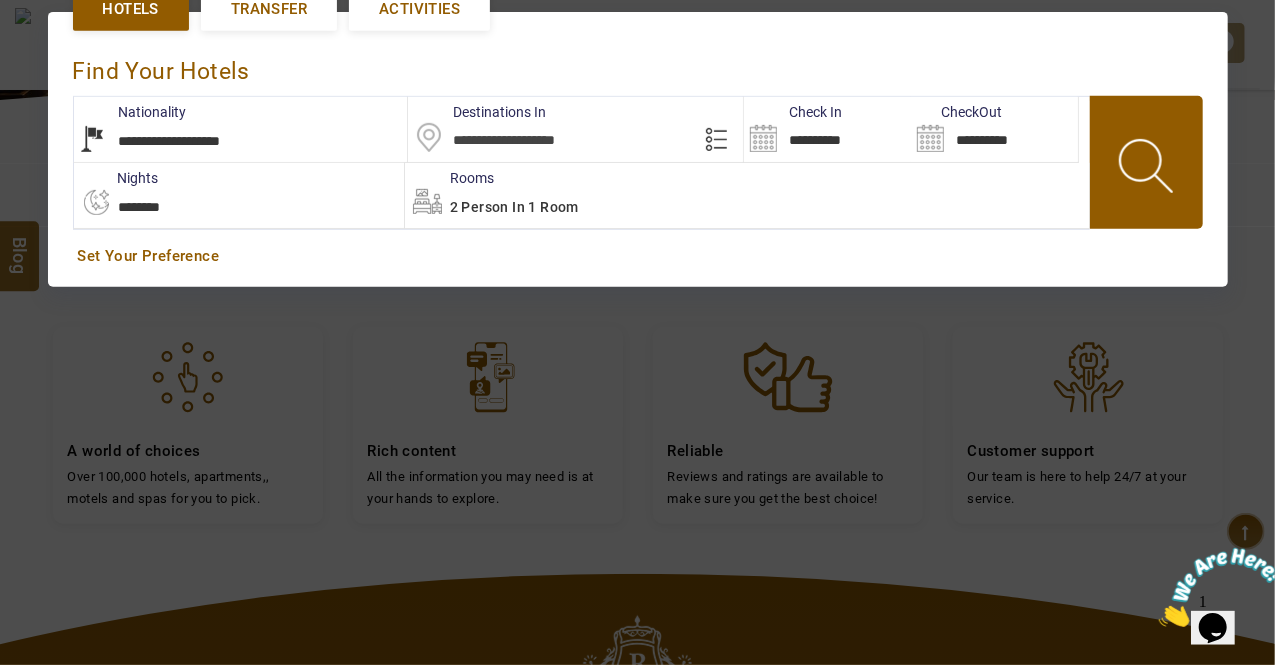 click at bounding box center (575, 129) 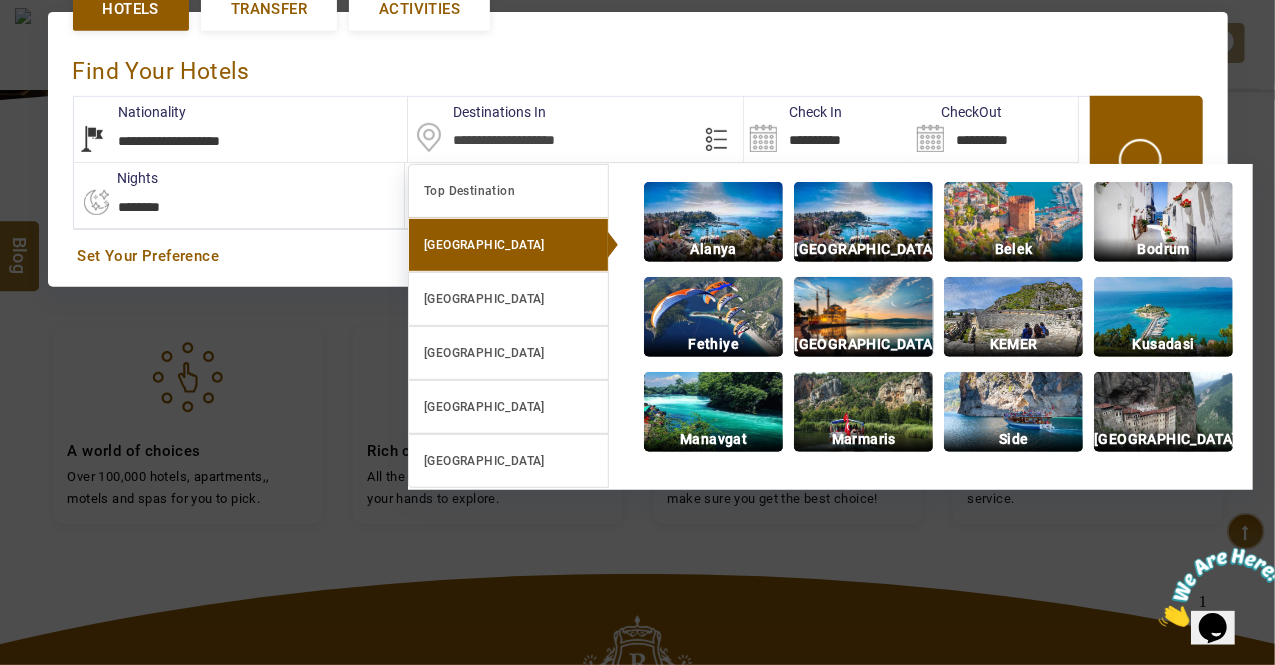 click at bounding box center (863, 317) 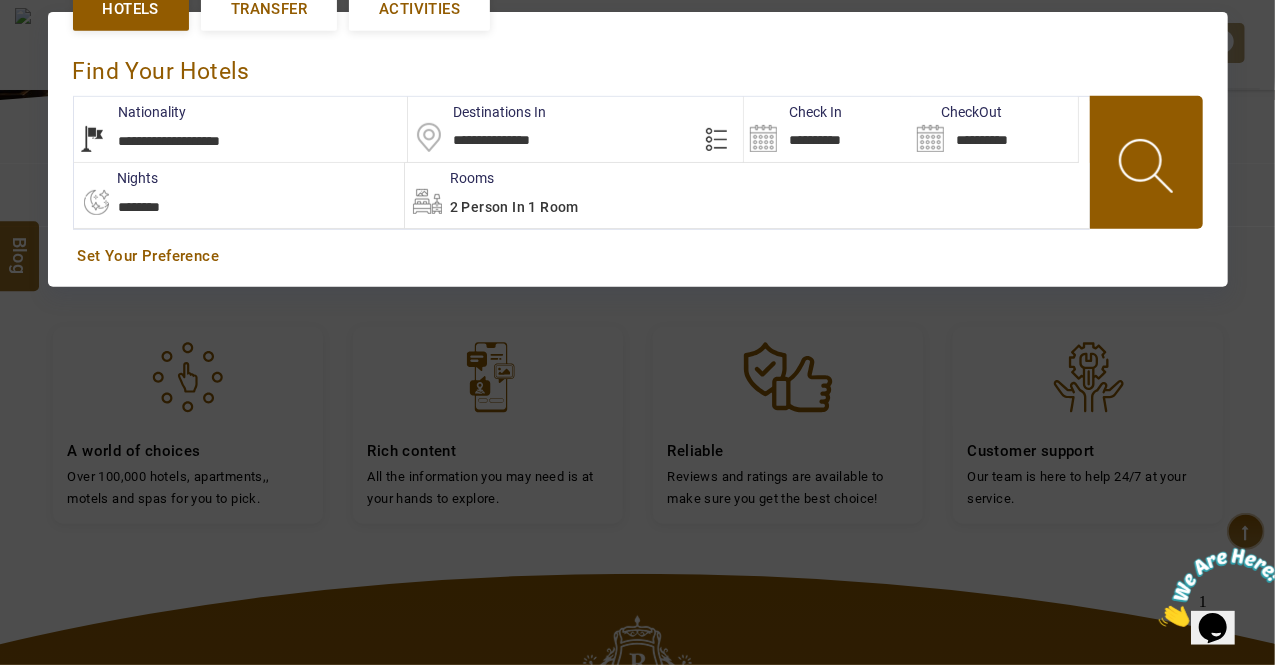 click at bounding box center (1148, 169) 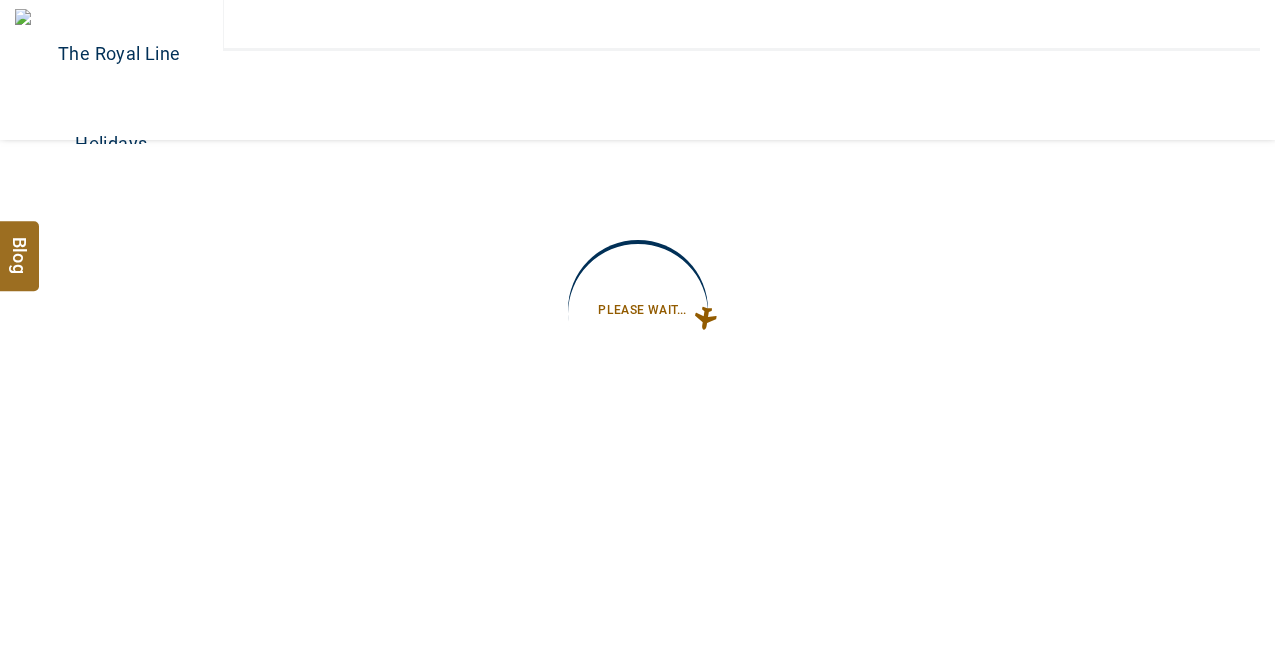 scroll, scrollTop: 0, scrollLeft: 0, axis: both 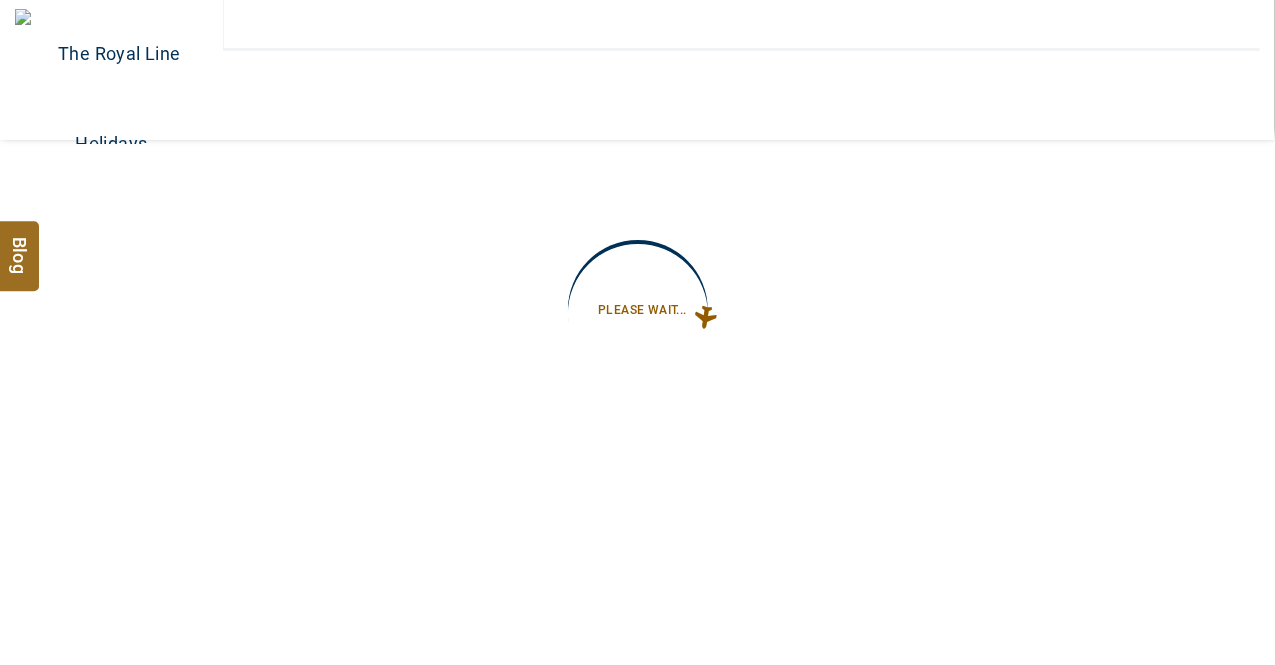 type on "**********" 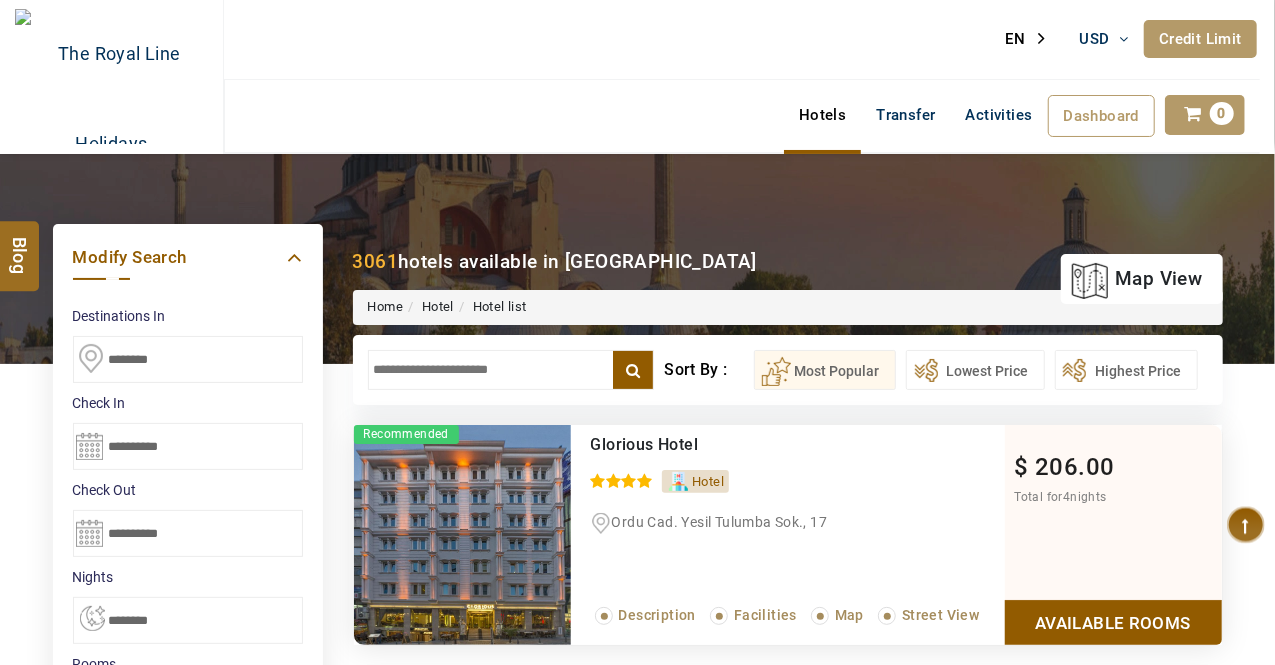 click at bounding box center [511, 370] 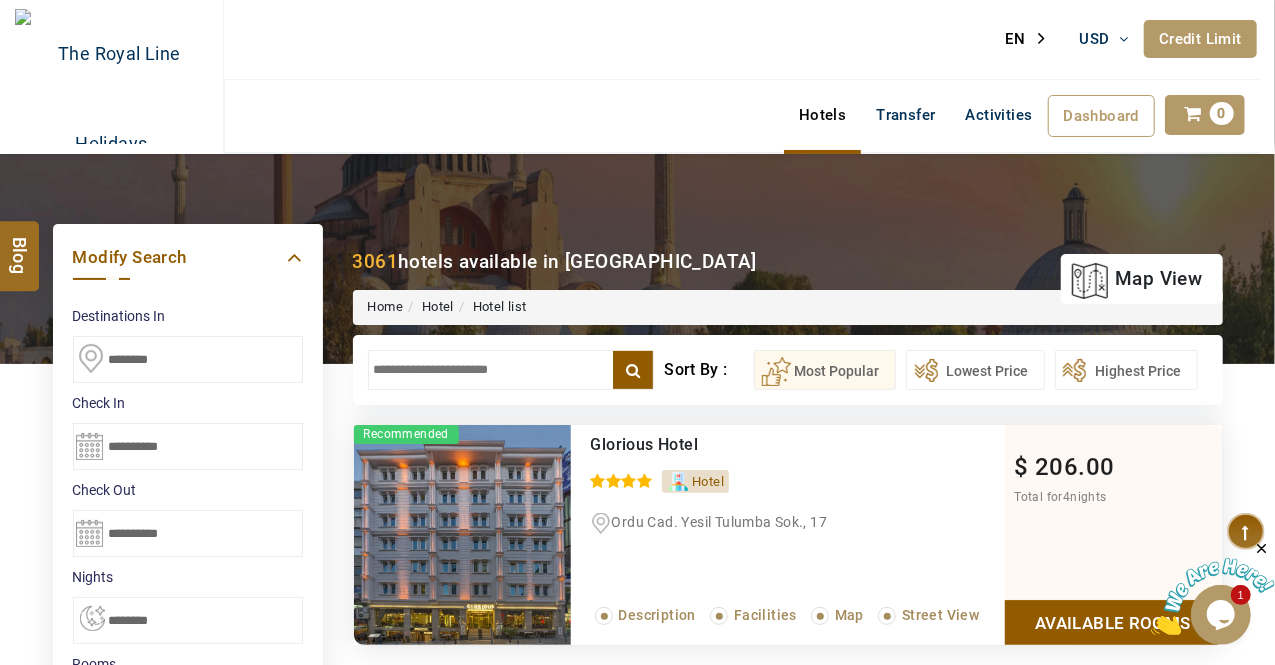 scroll, scrollTop: 0, scrollLeft: 0, axis: both 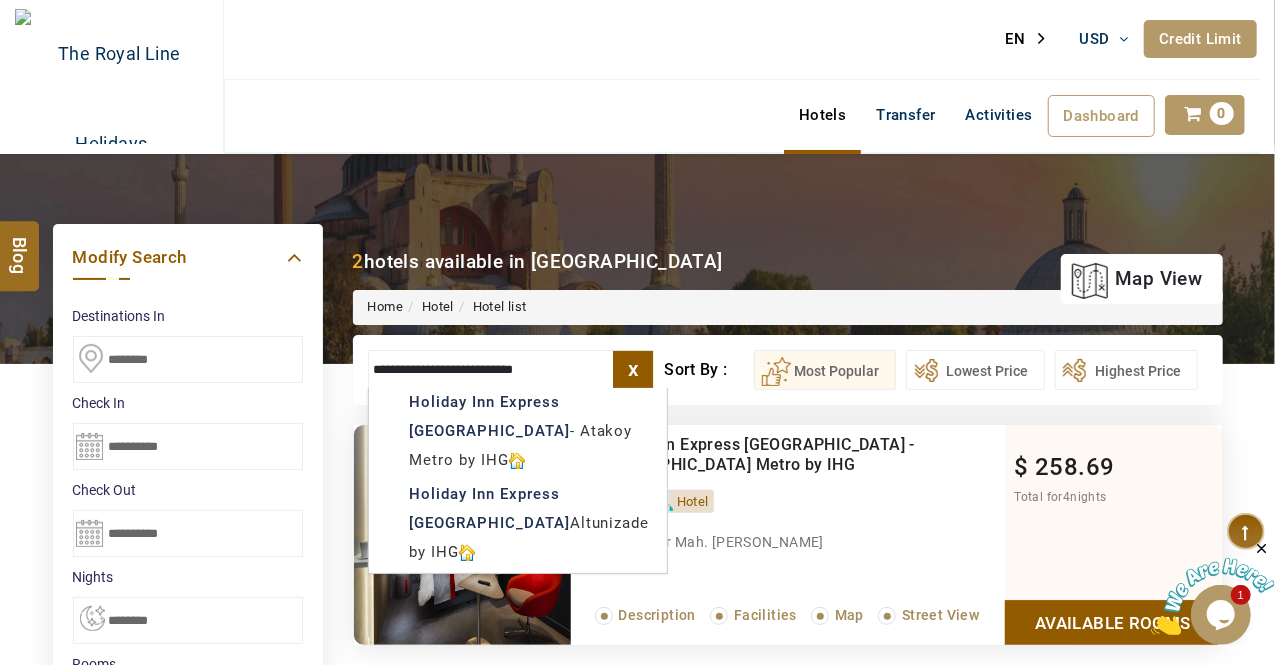 type on "**********" 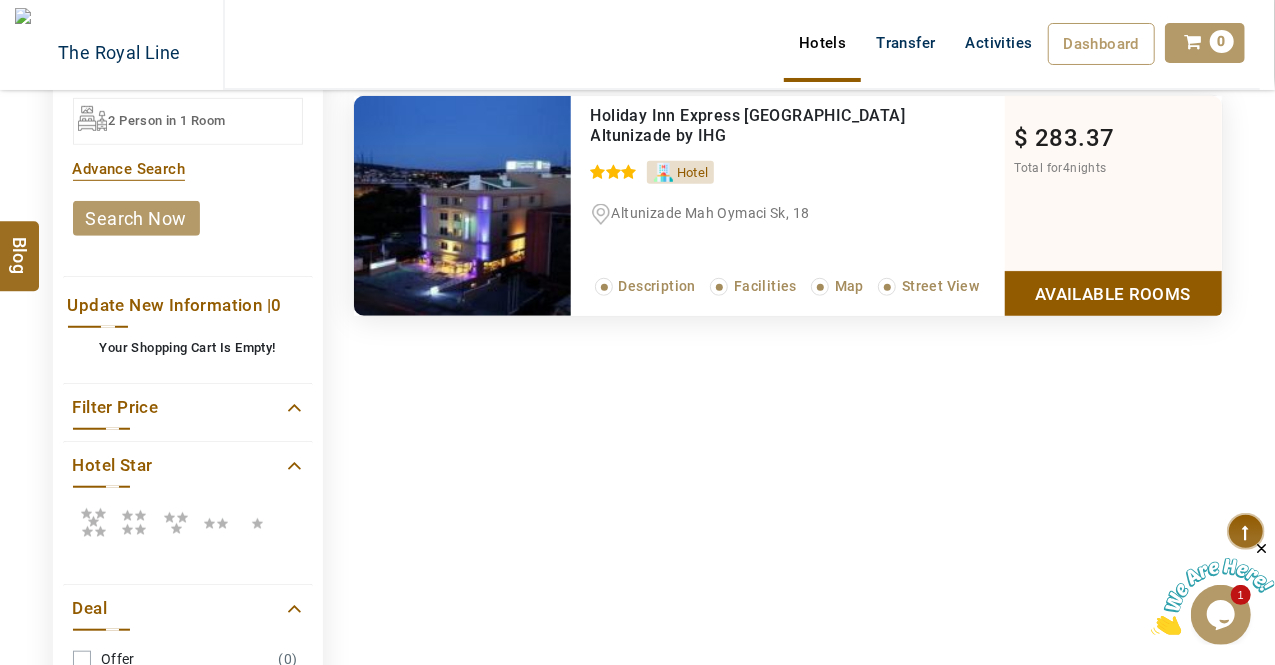 scroll, scrollTop: 0, scrollLeft: 0, axis: both 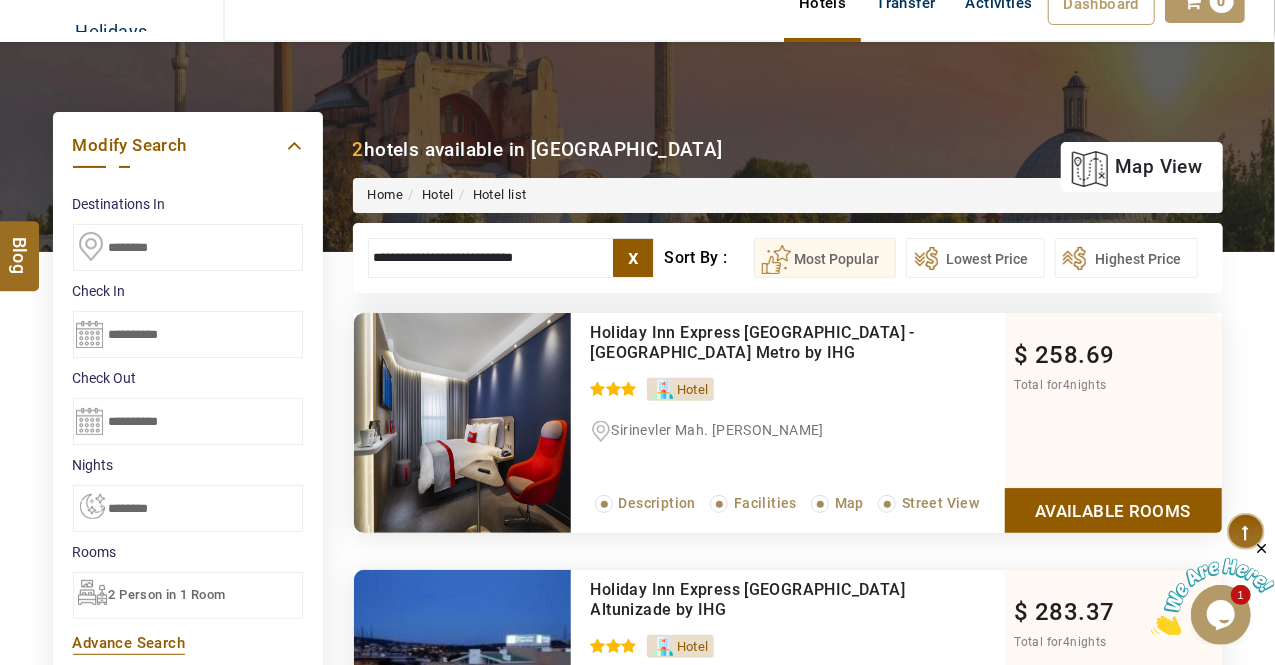 click on "Available Rooms" at bounding box center [1113, 510] 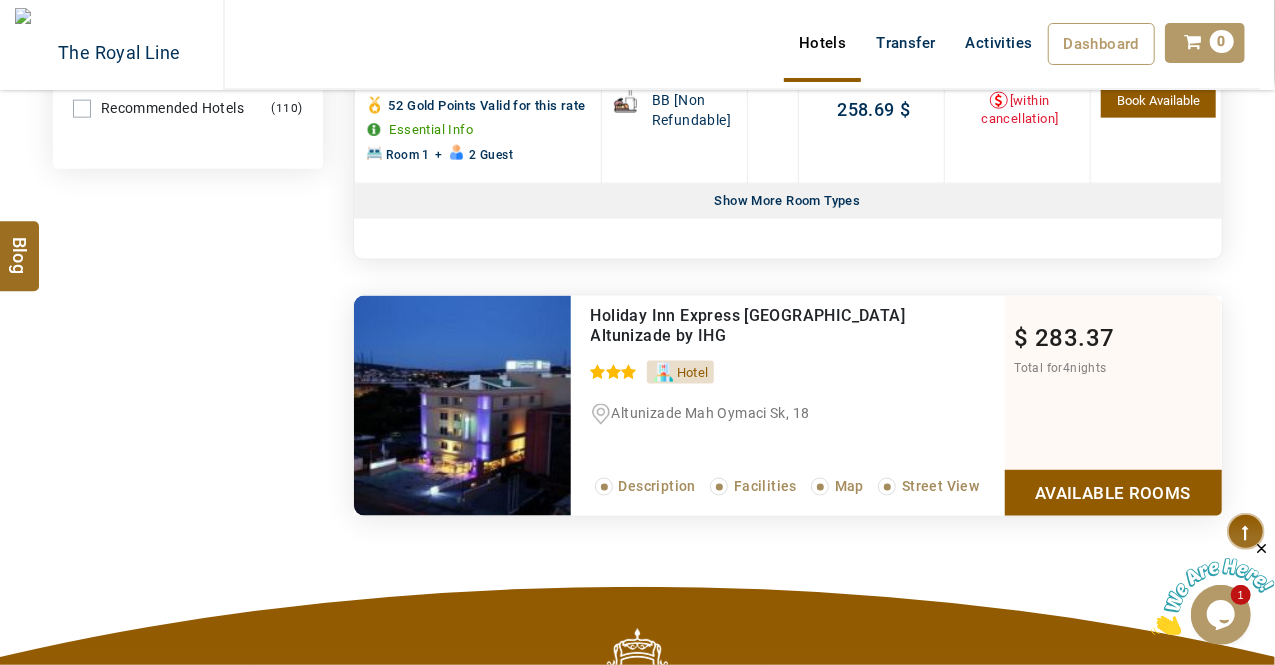 scroll, scrollTop: 1202, scrollLeft: 0, axis: vertical 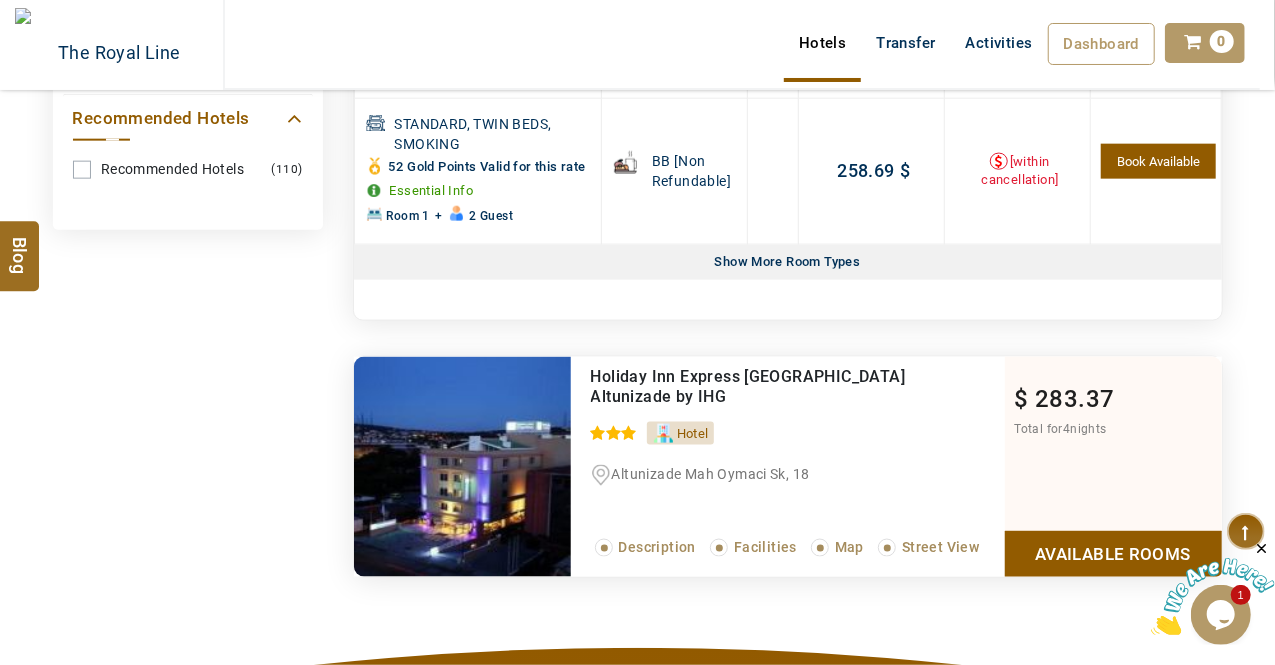 click on "Show More Room Types" at bounding box center [788, 262] 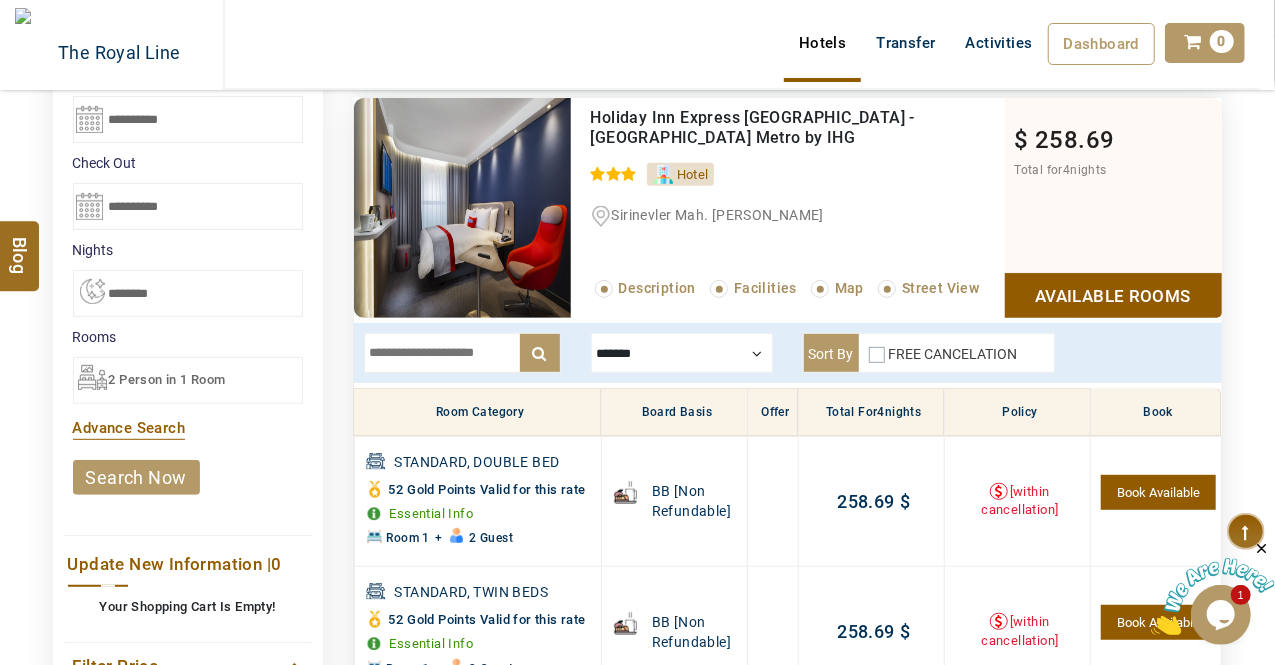 scroll, scrollTop: 0, scrollLeft: 0, axis: both 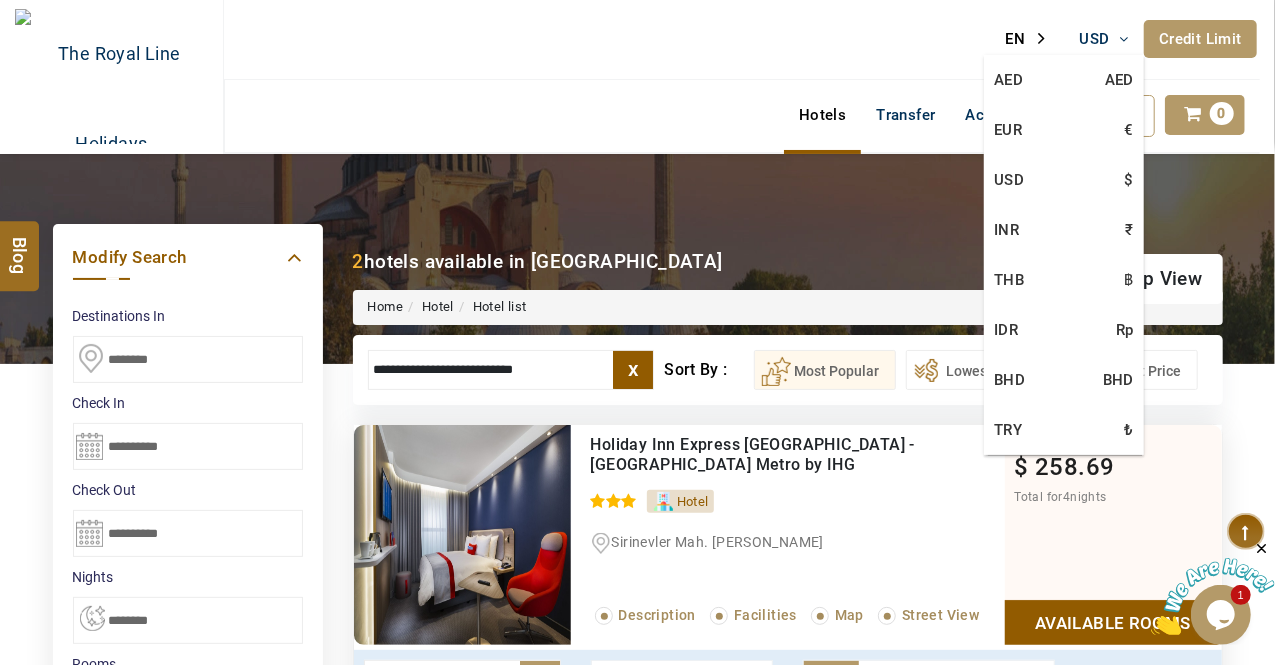 click on "USD" at bounding box center [1105, 39] 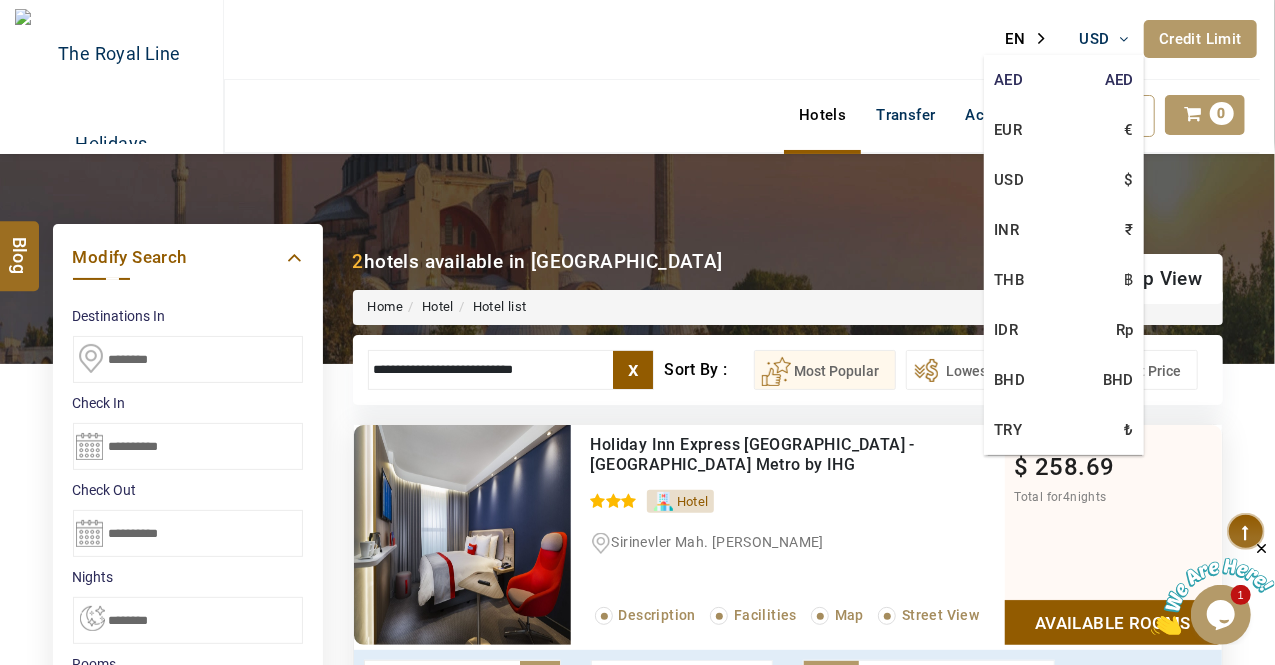 click on "AED  AED" at bounding box center [1064, 80] 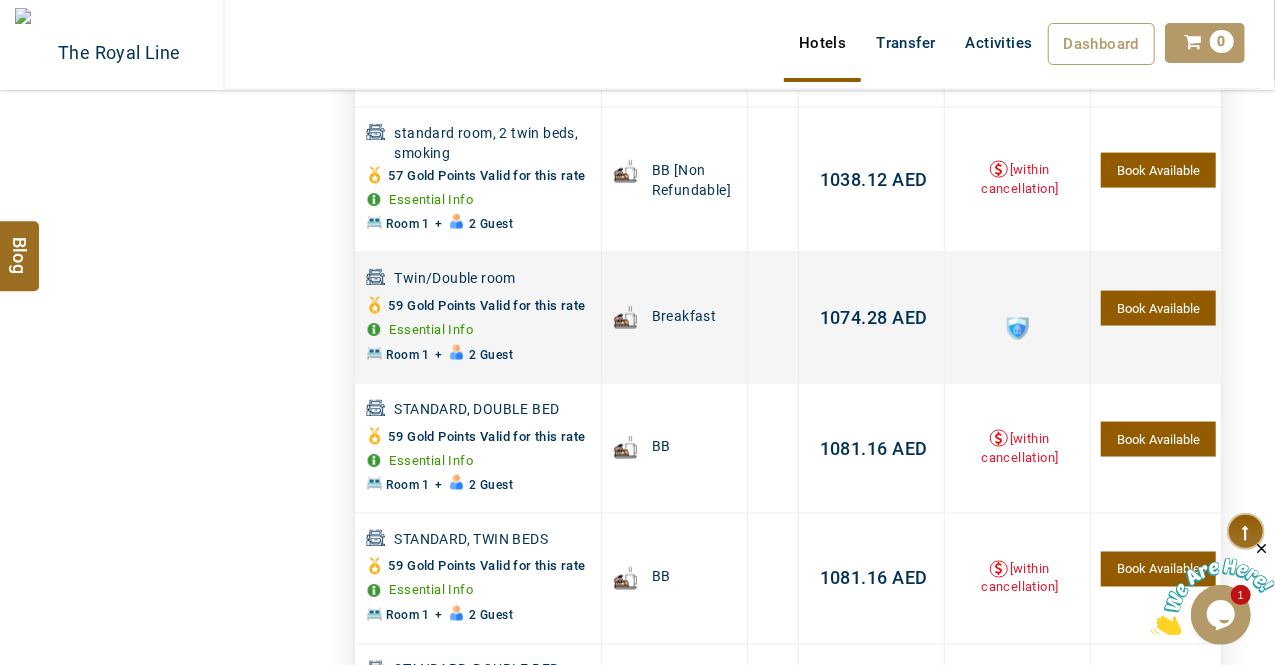 scroll, scrollTop: 0, scrollLeft: 0, axis: both 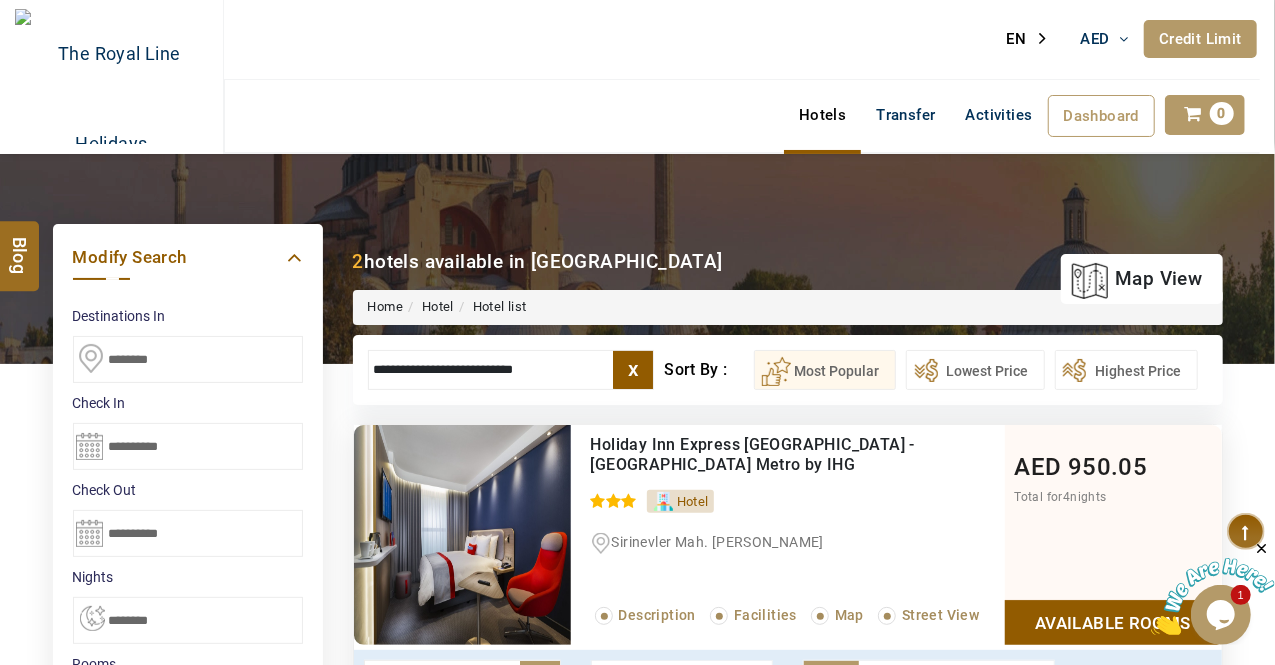 click on "x" at bounding box center [633, 370] 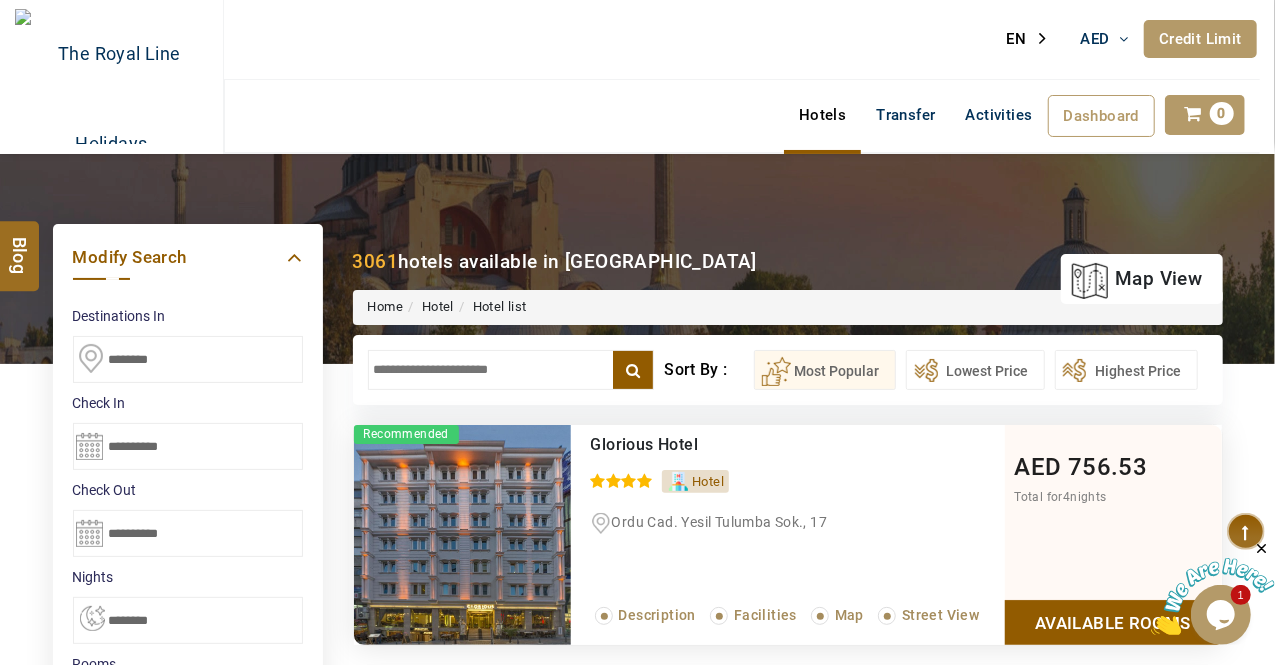click at bounding box center [511, 370] 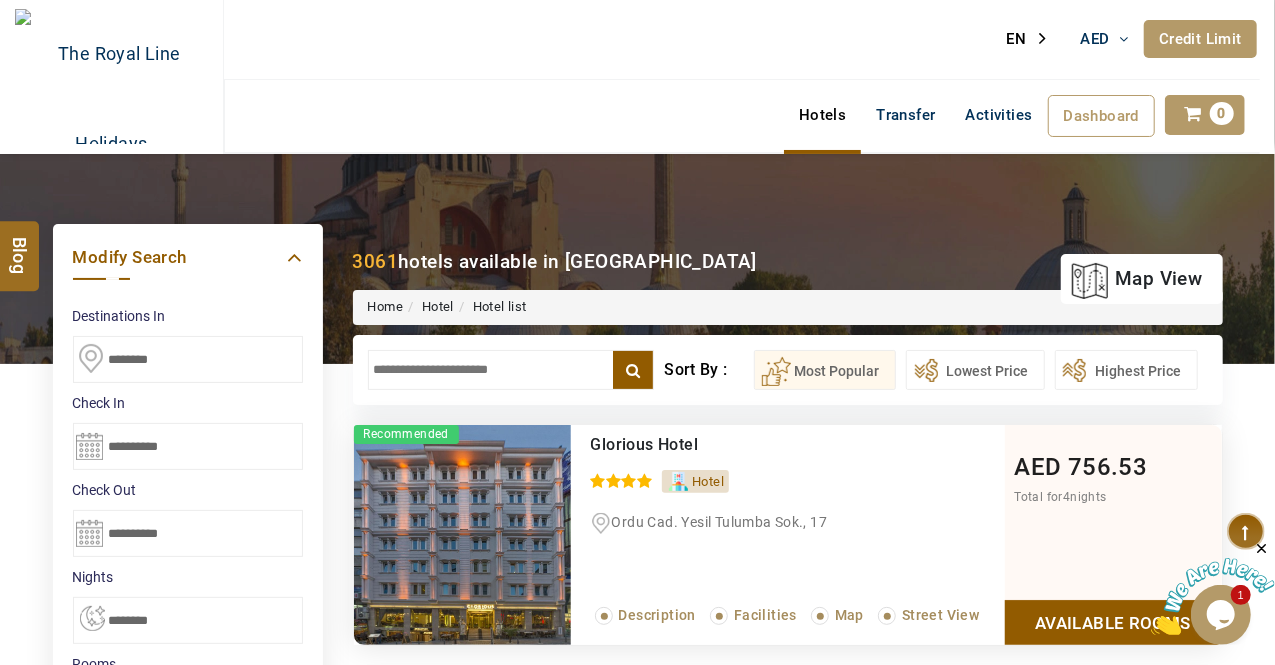 paste on "**********" 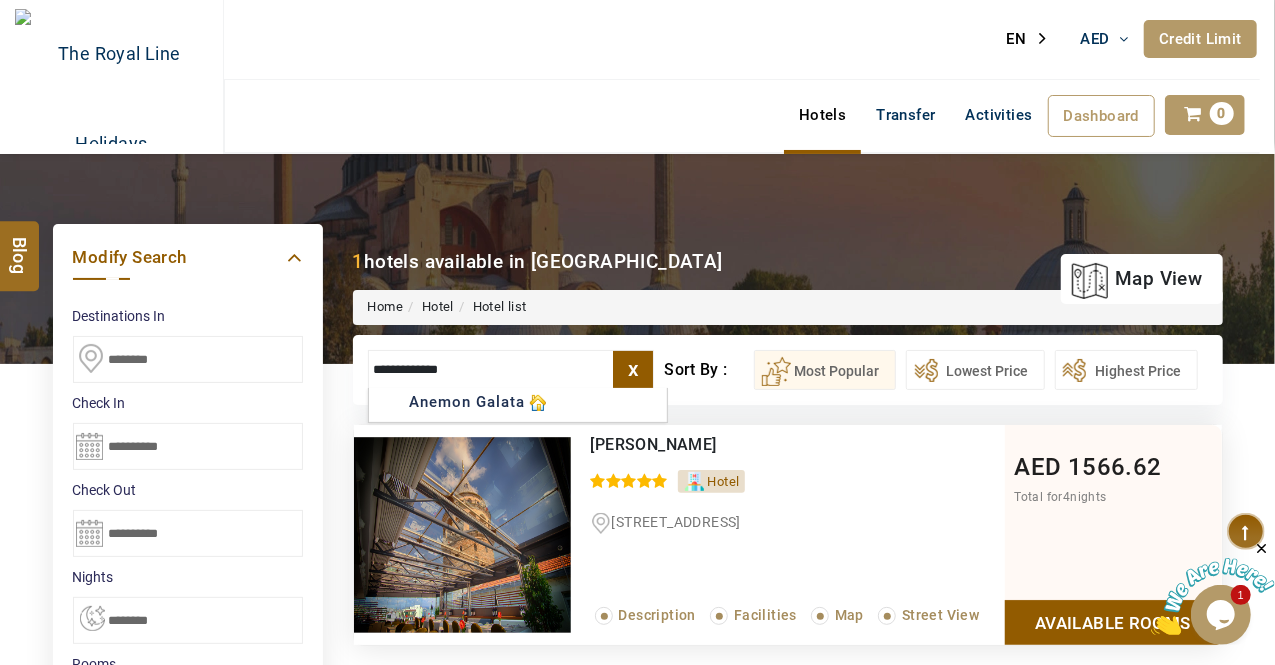 type on "**********" 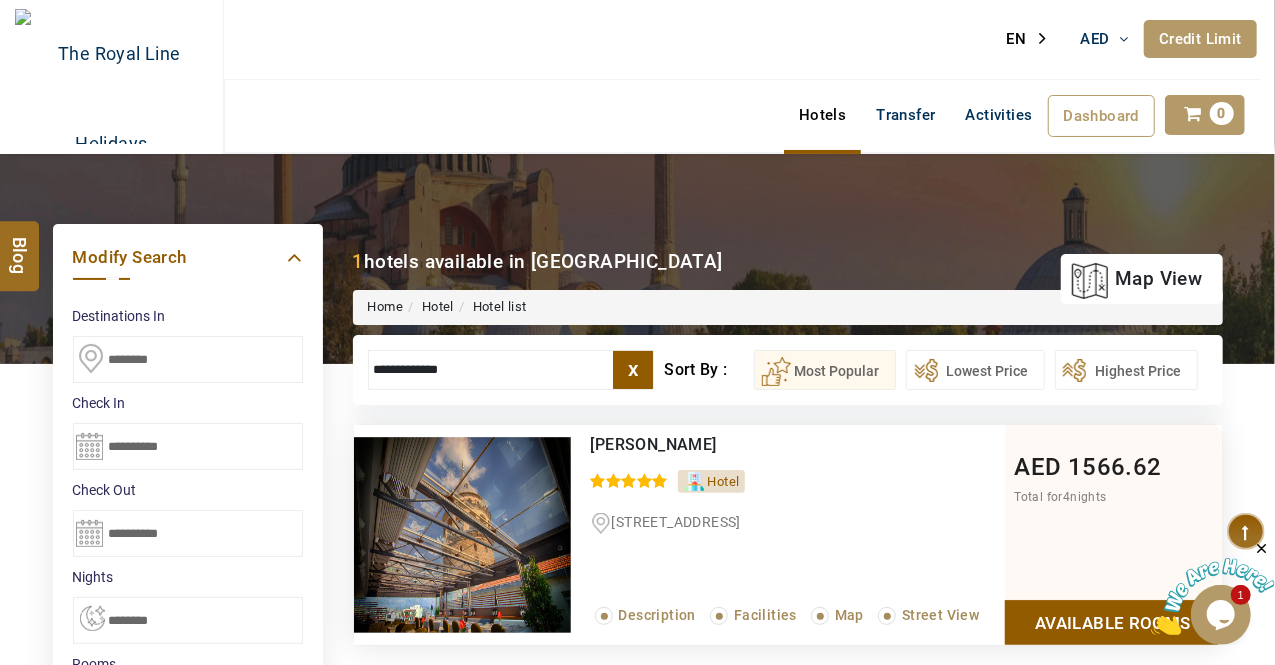 click on "Available Rooms" at bounding box center (1113, 622) 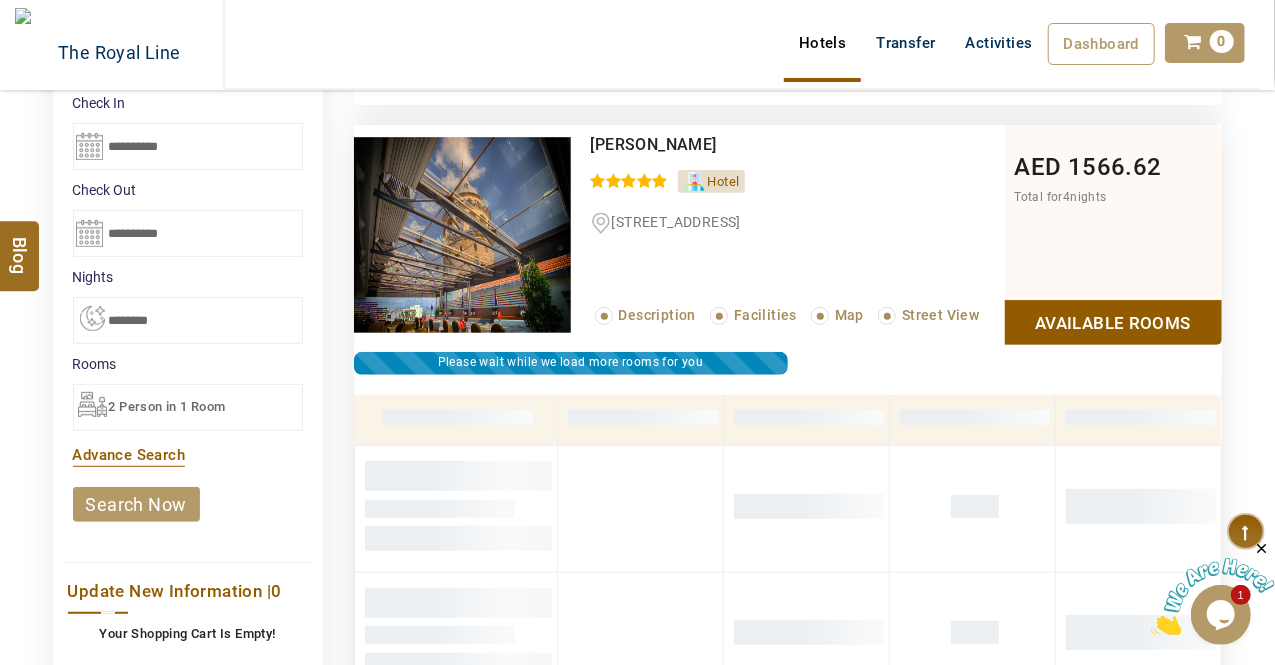 scroll, scrollTop: 172, scrollLeft: 0, axis: vertical 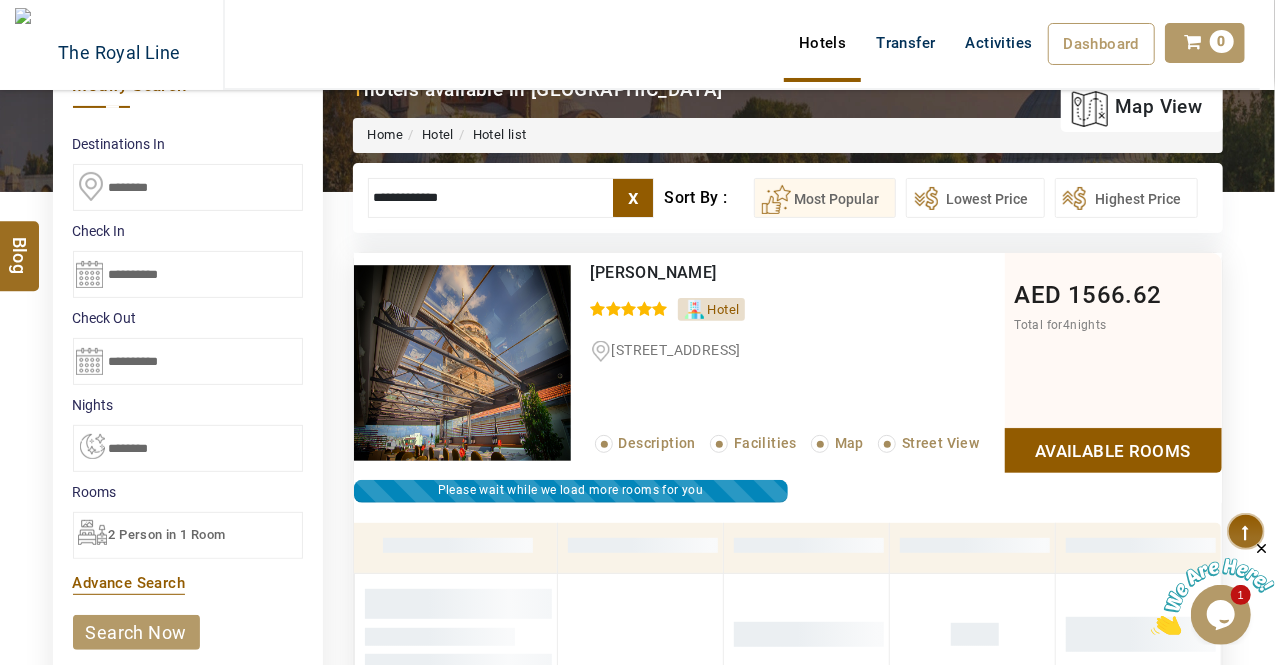 click on "Available Rooms" at bounding box center (1113, 450) 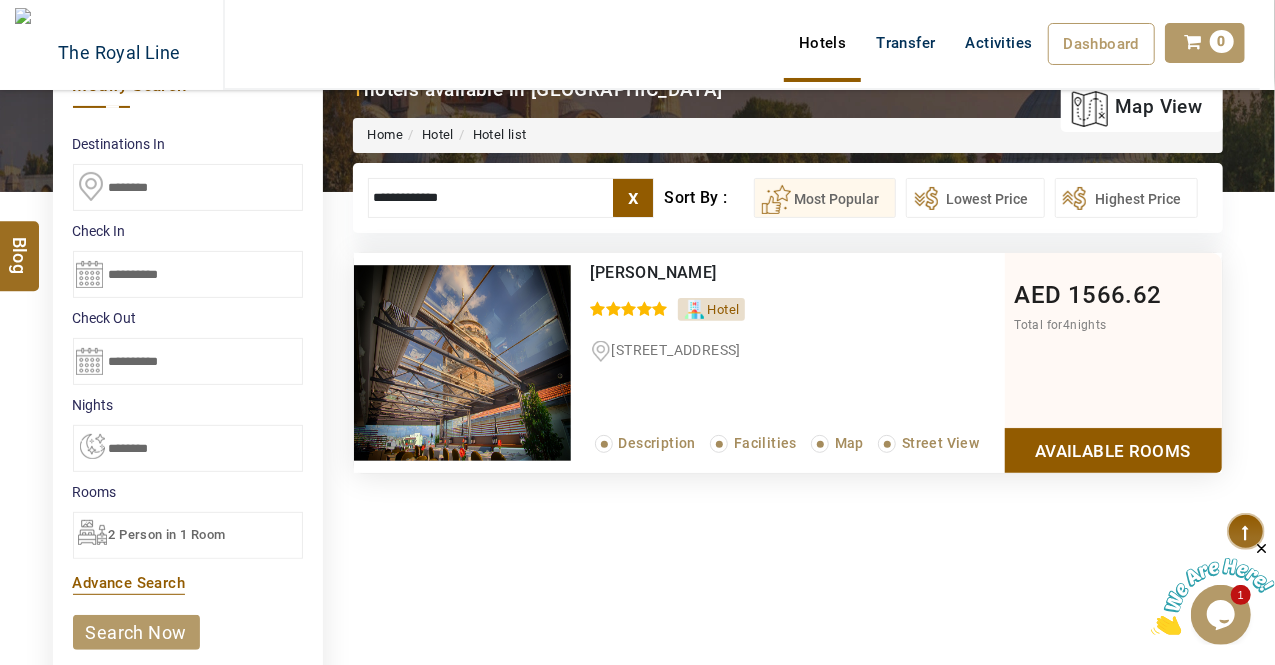 click on "Available Rooms" at bounding box center (1113, 450) 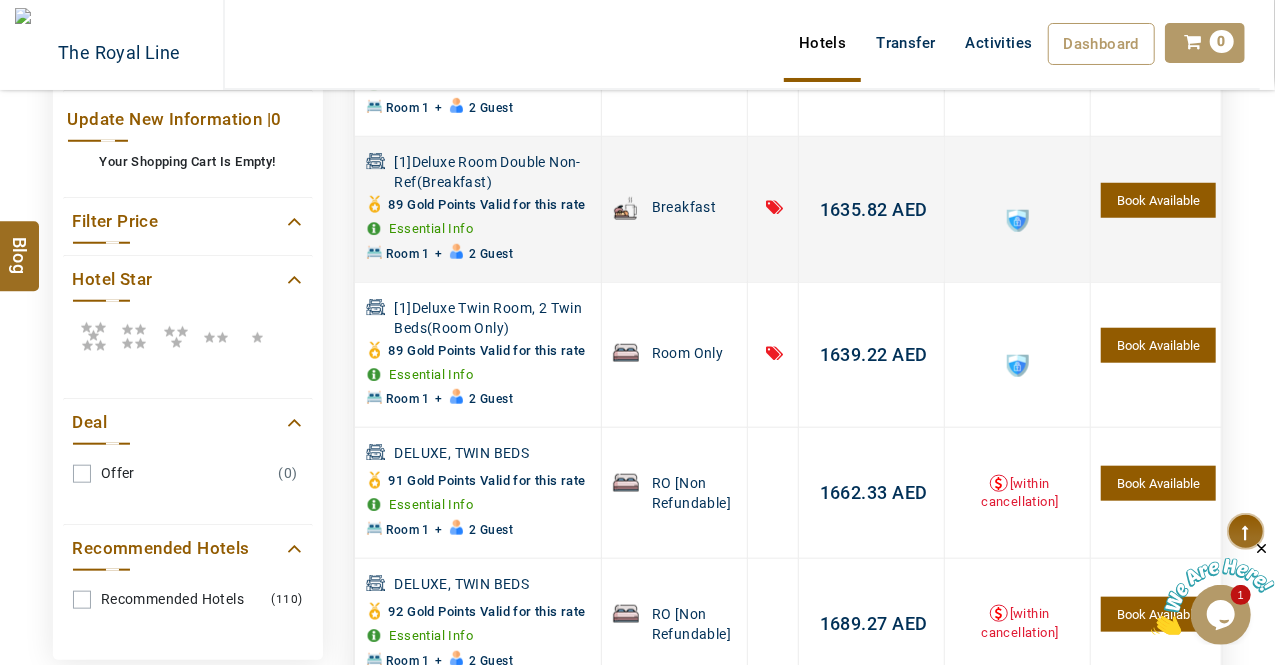 scroll, scrollTop: 1072, scrollLeft: 0, axis: vertical 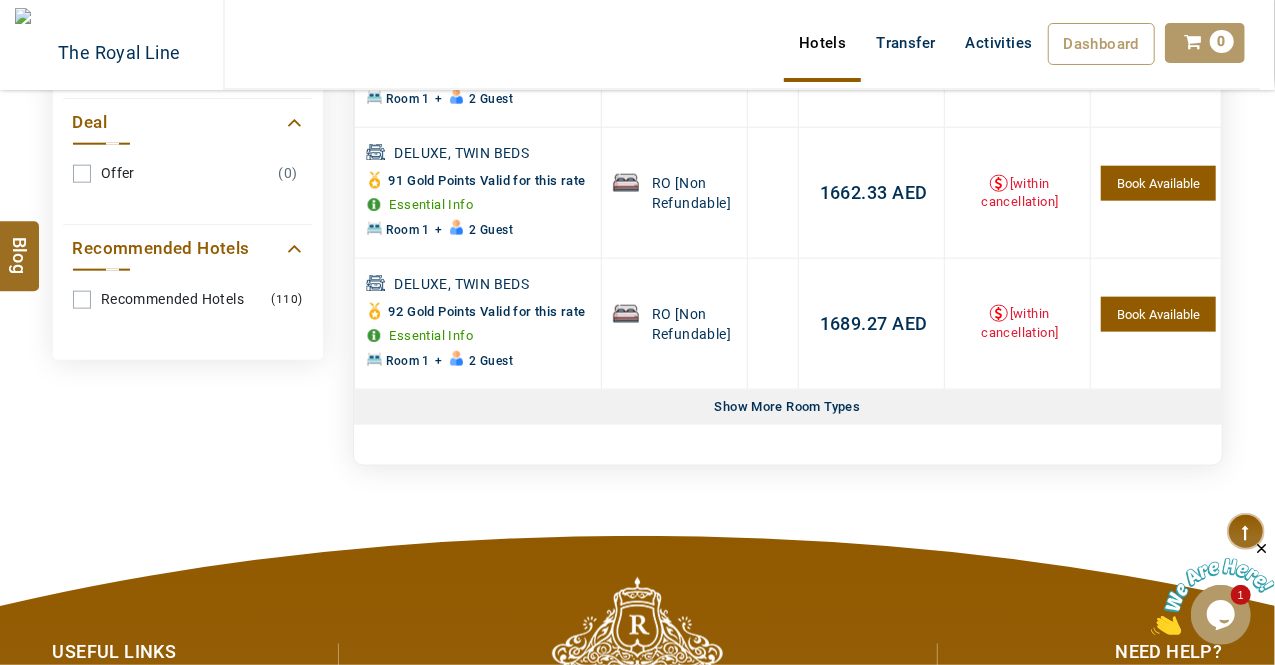 click on "Show More Room Types" at bounding box center (788, 407) 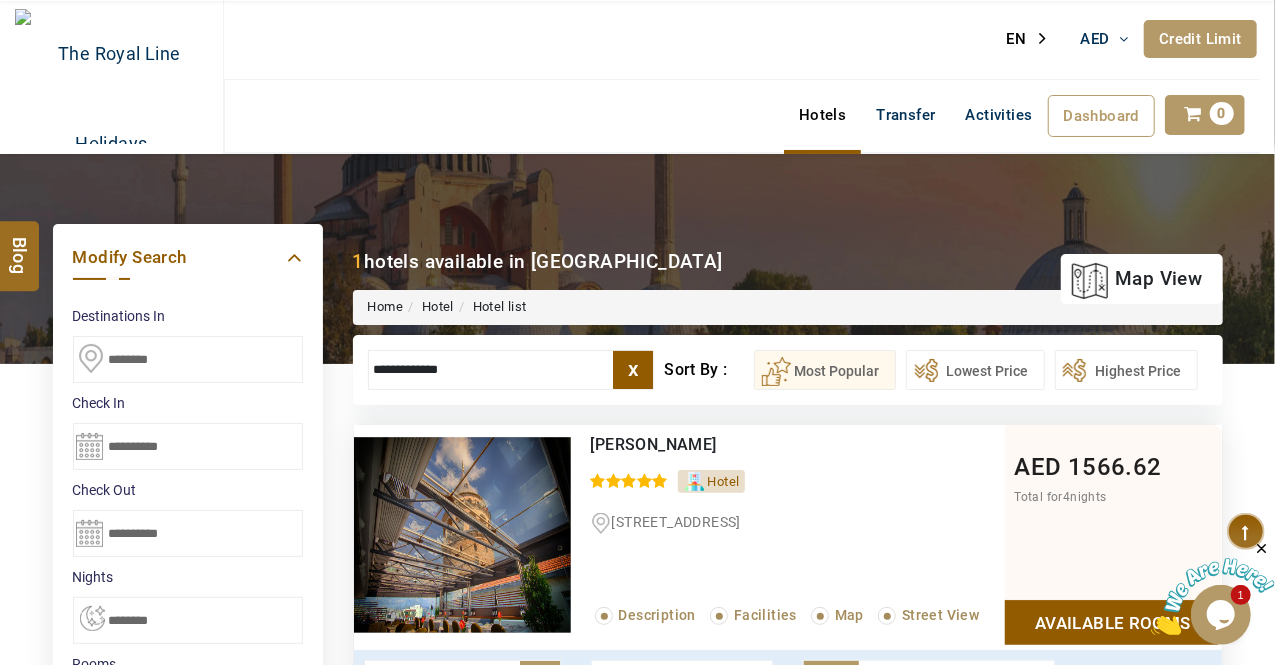 scroll, scrollTop: 0, scrollLeft: 0, axis: both 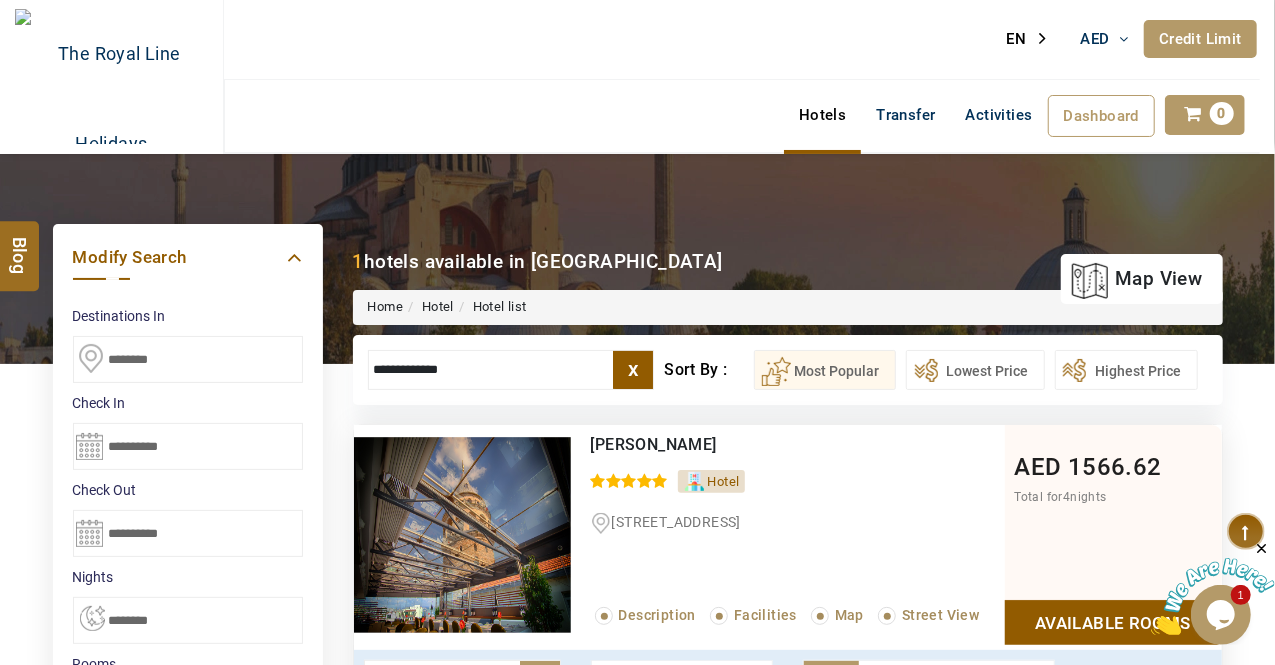 click on "x" at bounding box center [633, 370] 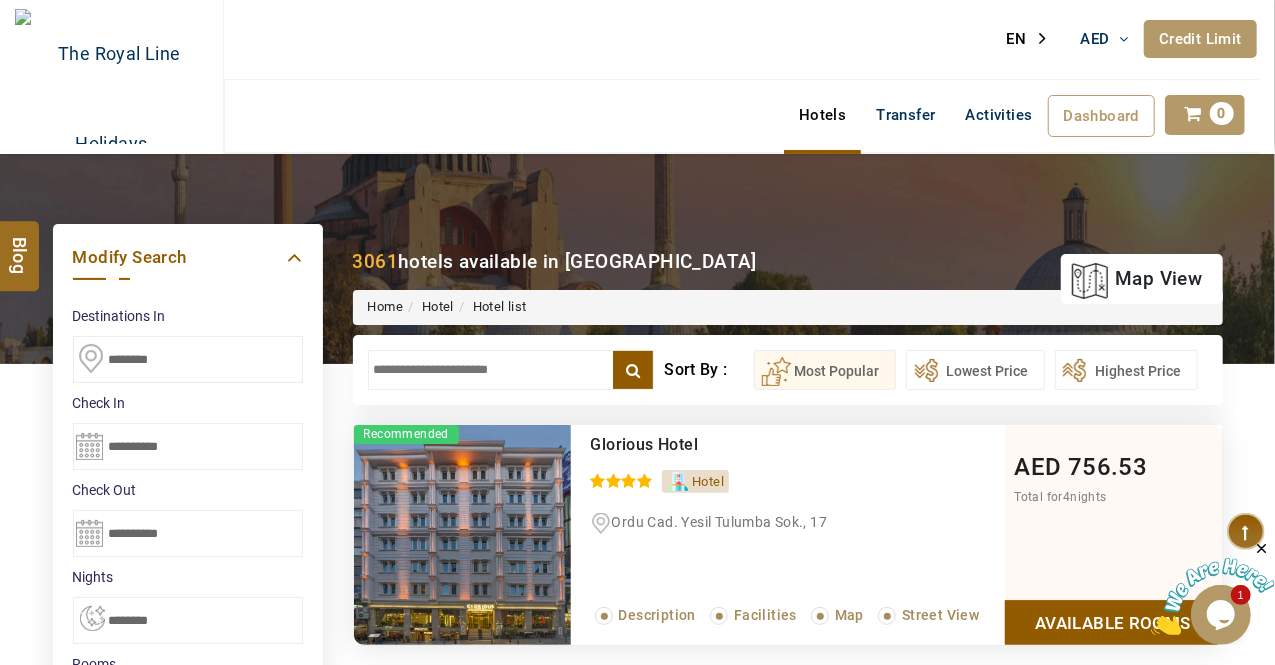 drag, startPoint x: 562, startPoint y: 379, endPoint x: 539, endPoint y: 379, distance: 23 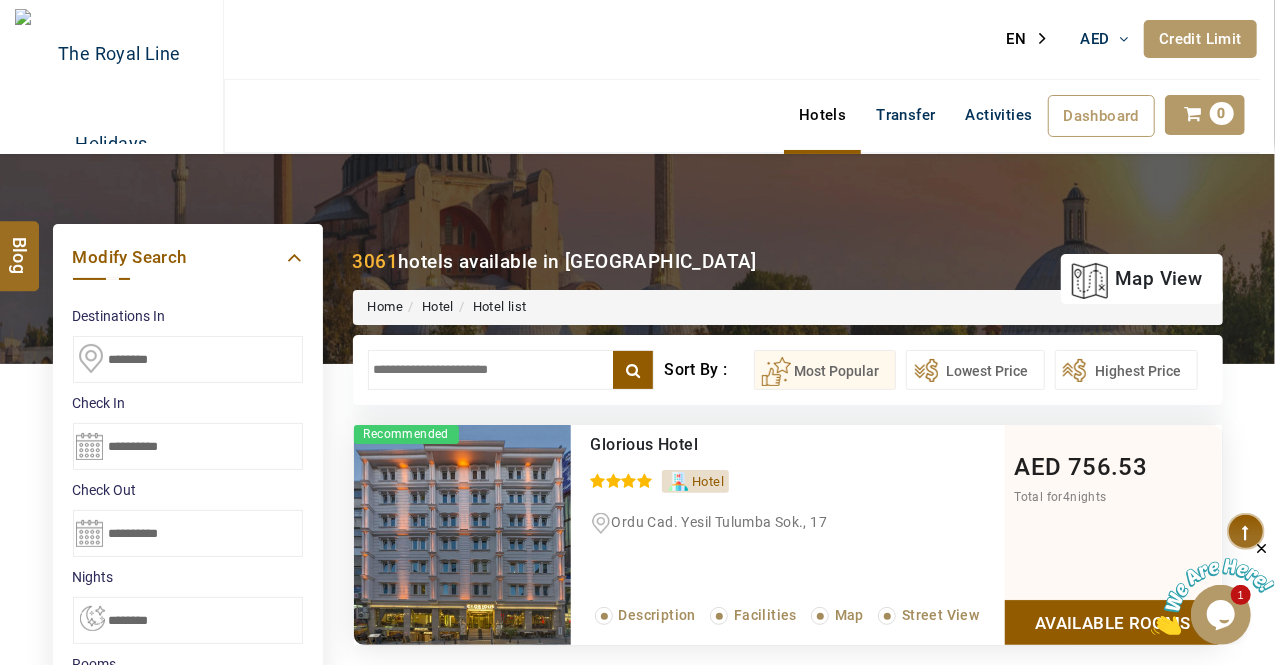 paste on "**********" 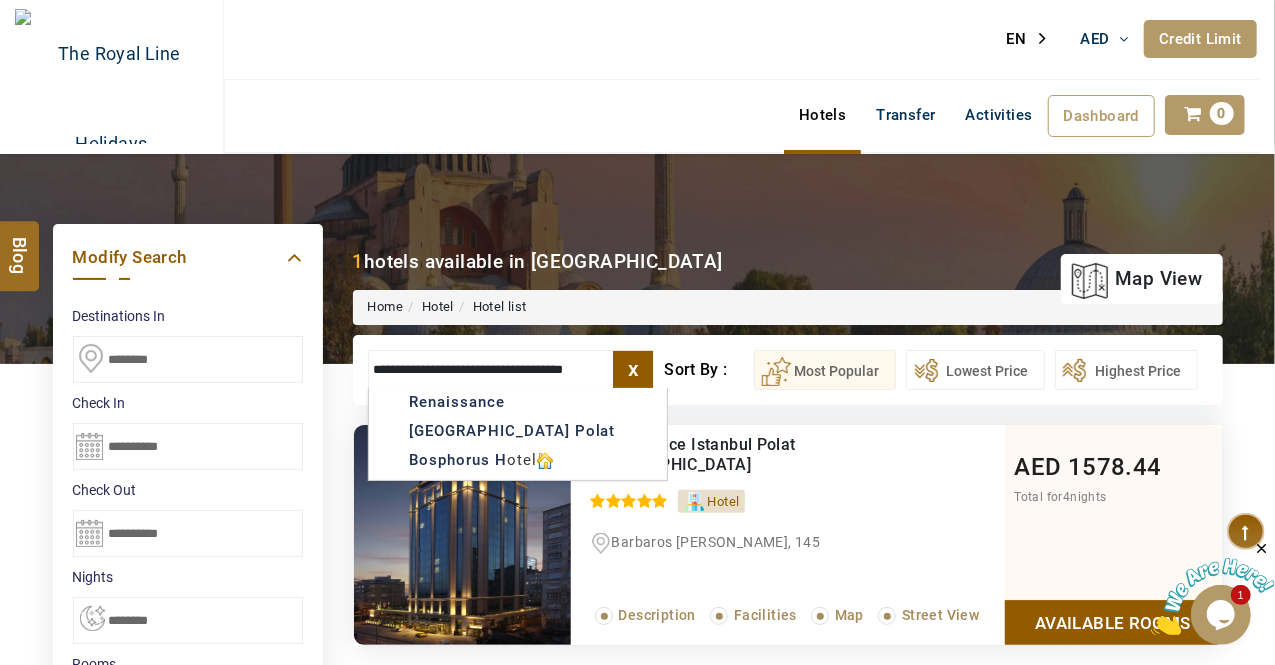 type on "**********" 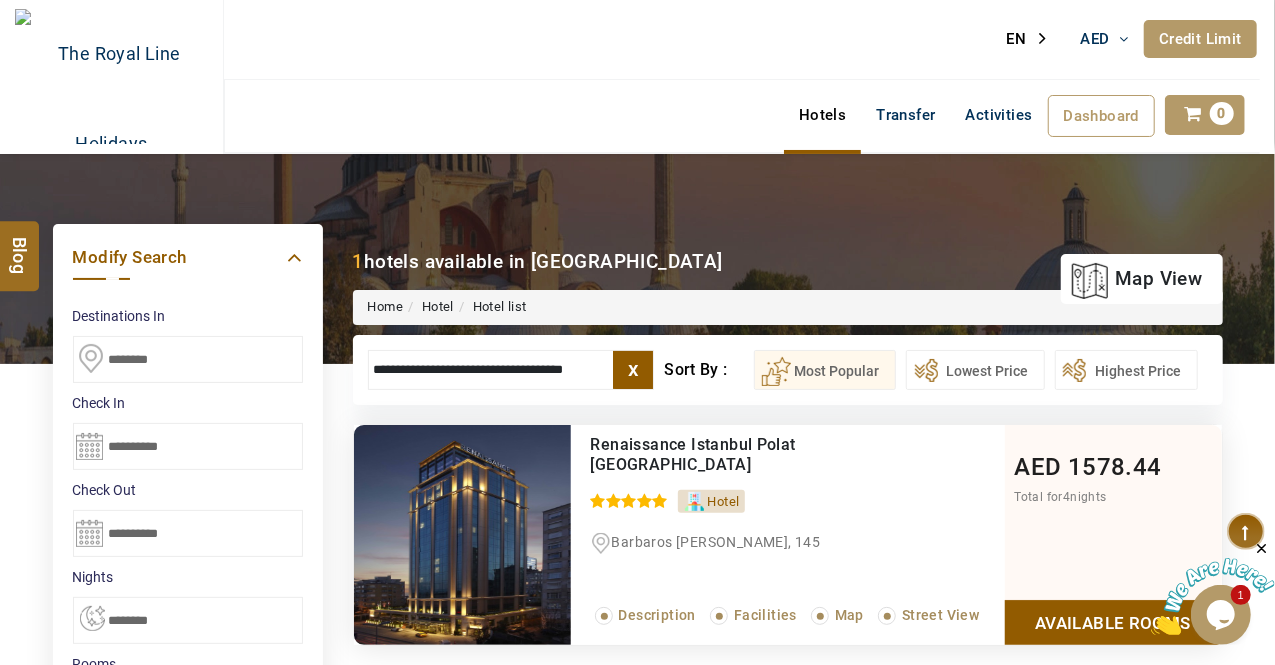 click on "Available Rooms" at bounding box center [1113, 622] 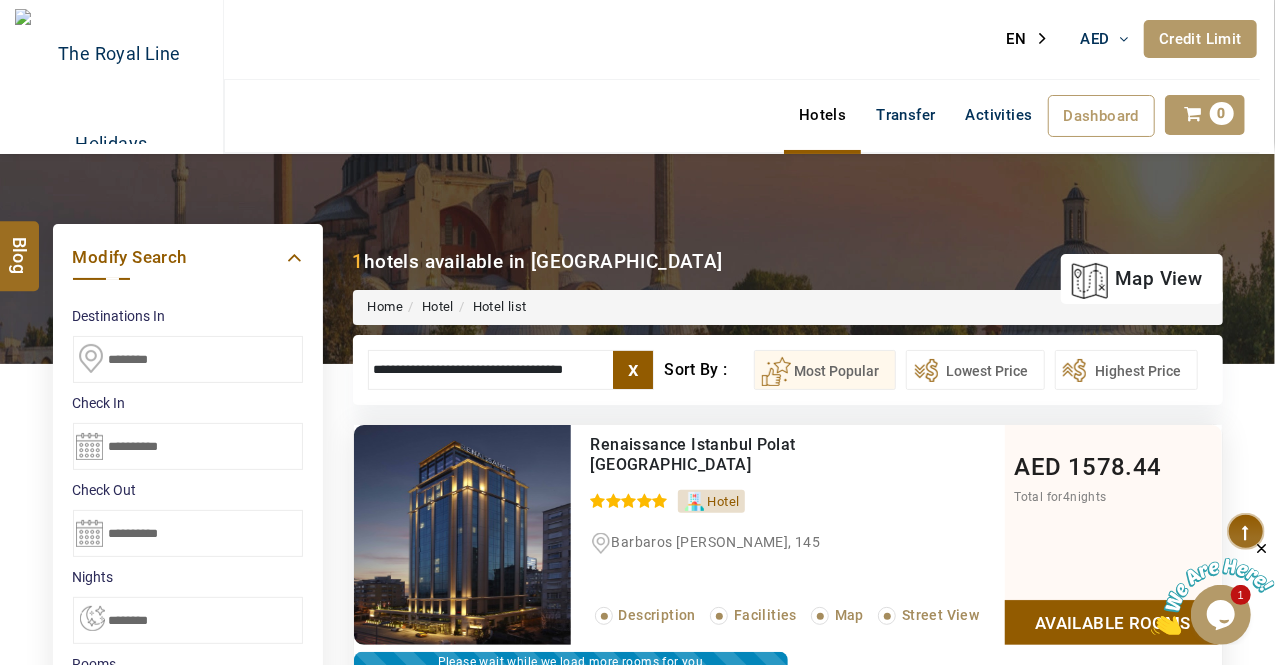scroll, scrollTop: 372, scrollLeft: 0, axis: vertical 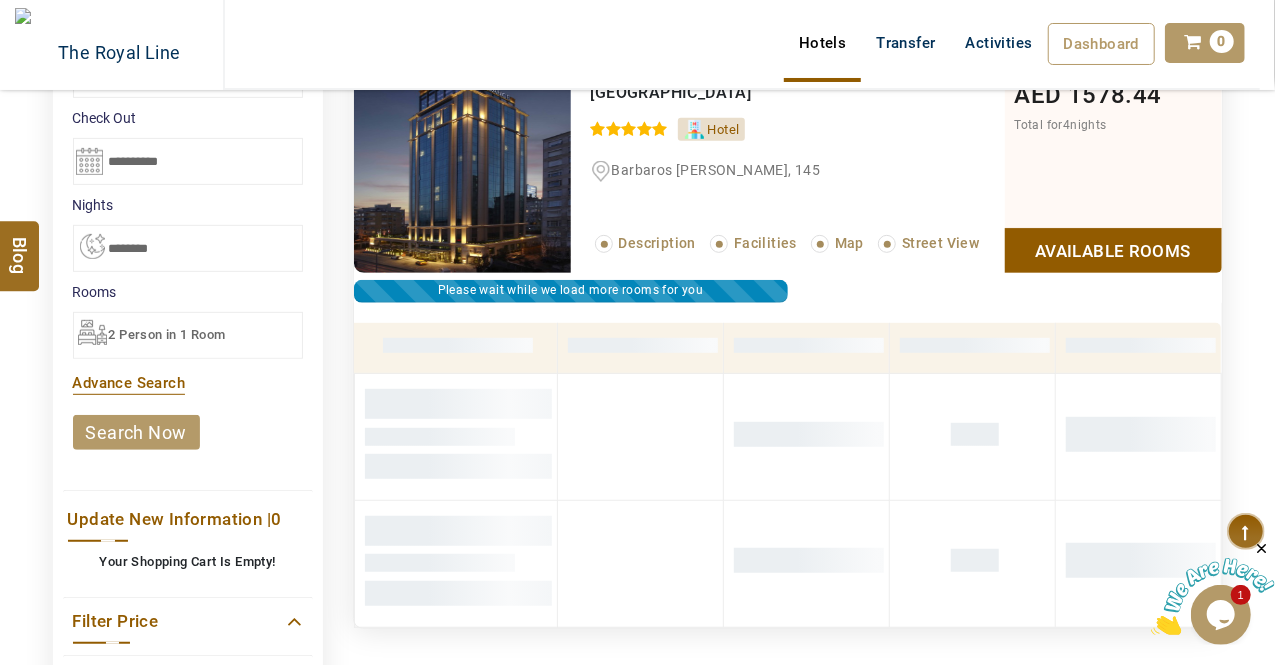 click on "Available Rooms" at bounding box center [1113, 250] 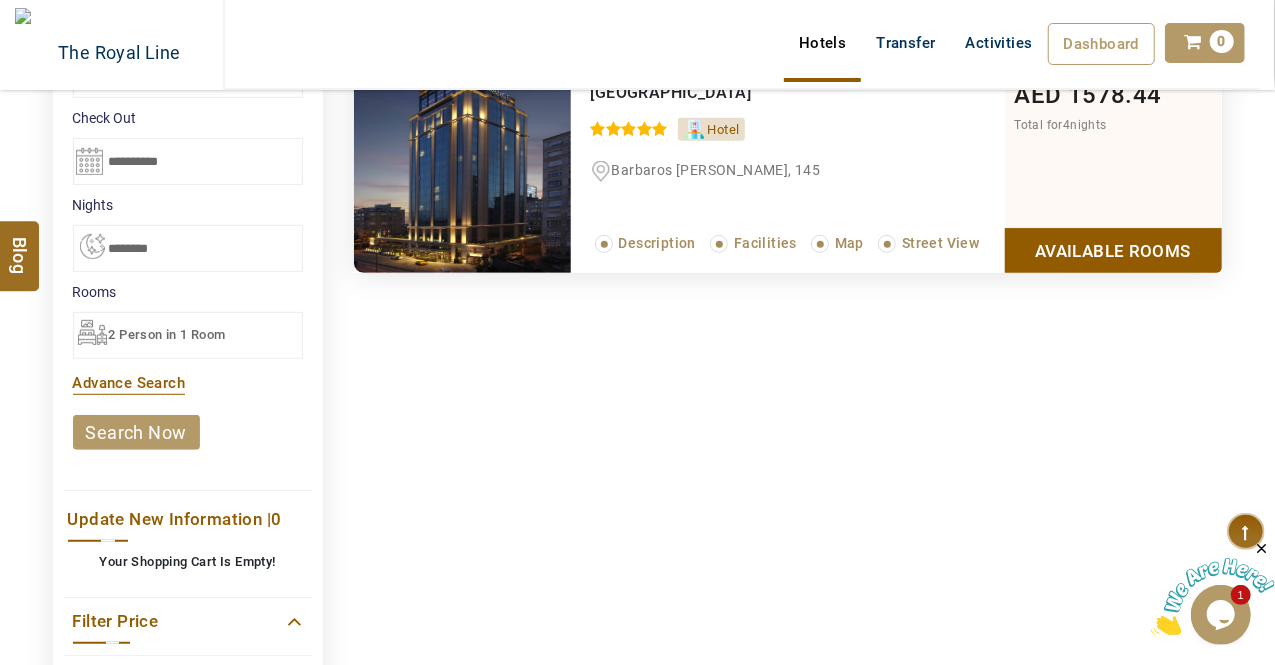 click on "Available Rooms" at bounding box center (1113, 250) 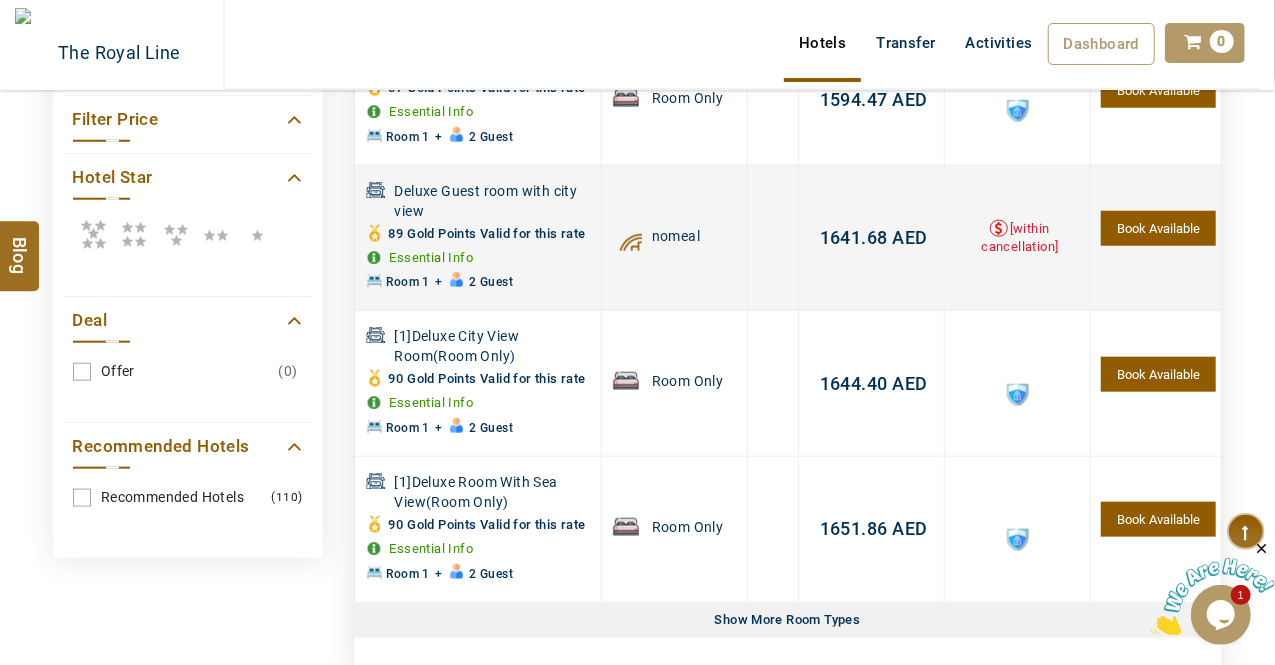 scroll, scrollTop: 876, scrollLeft: 0, axis: vertical 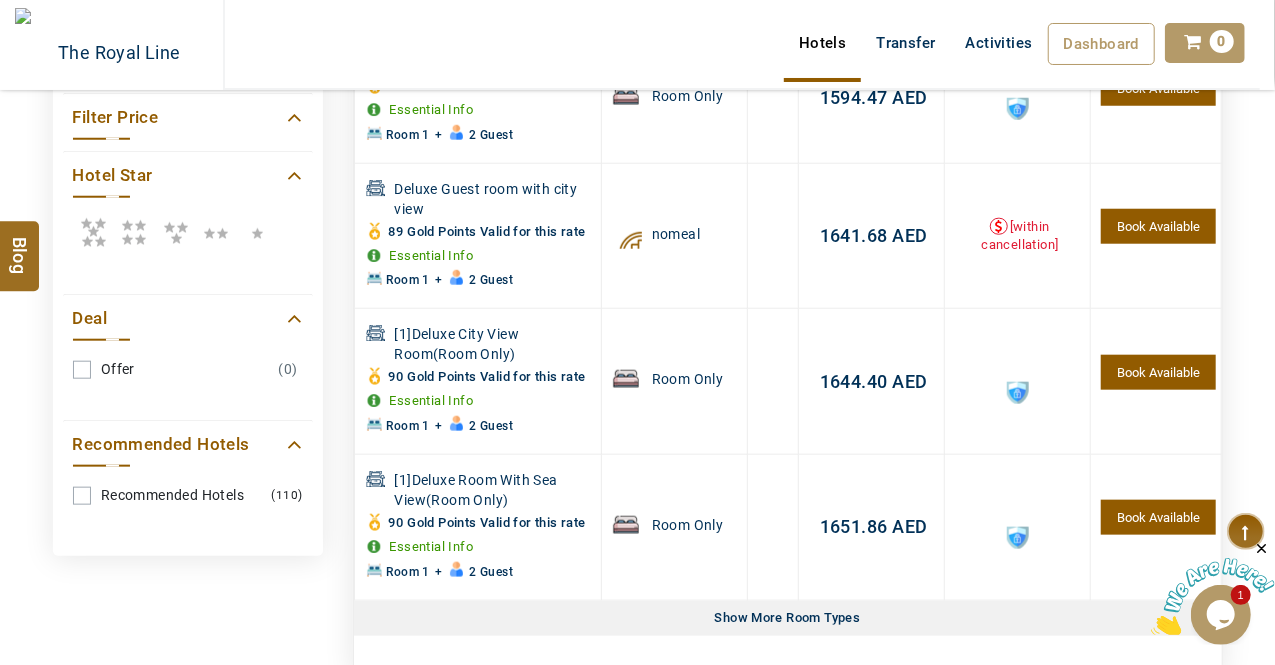 click on "Show More Room Types" at bounding box center [788, 618] 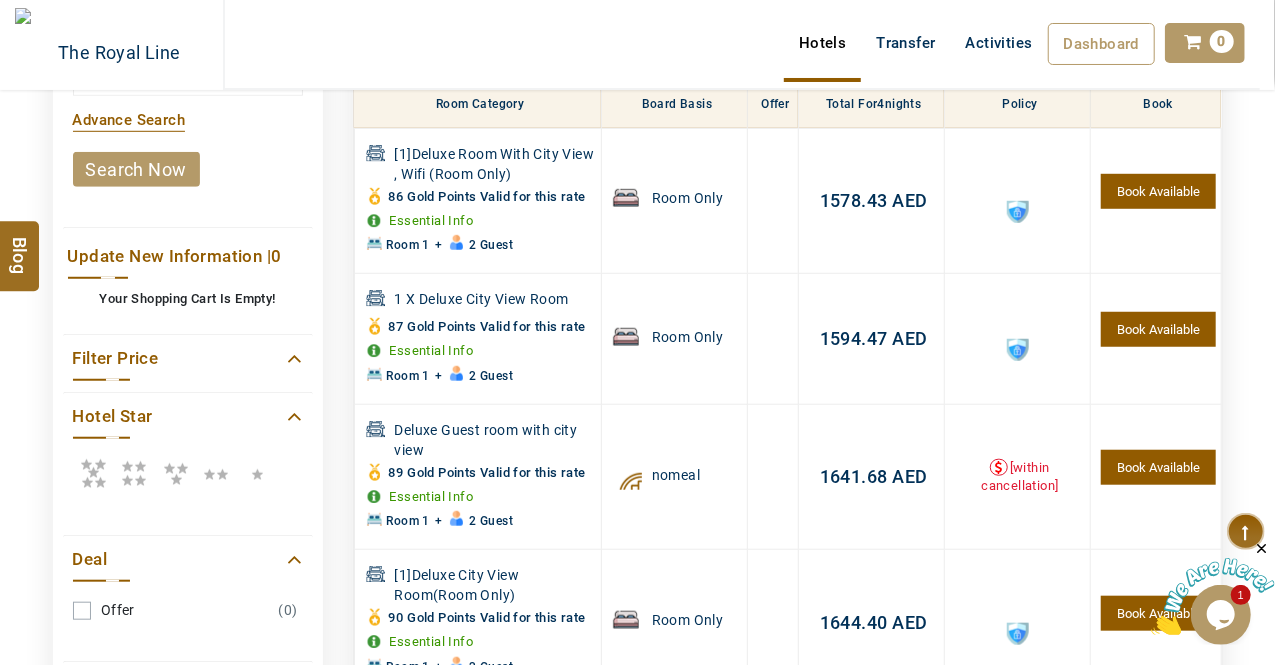 scroll, scrollTop: 0, scrollLeft: 0, axis: both 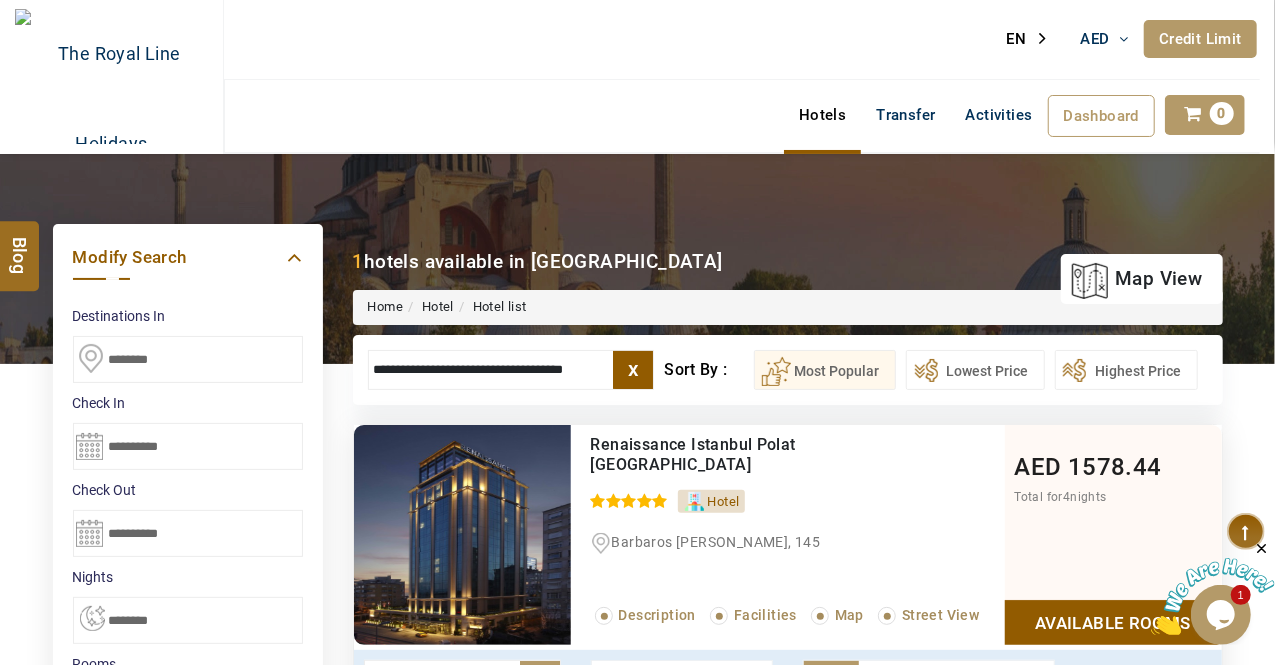 click on "x" at bounding box center (633, 370) 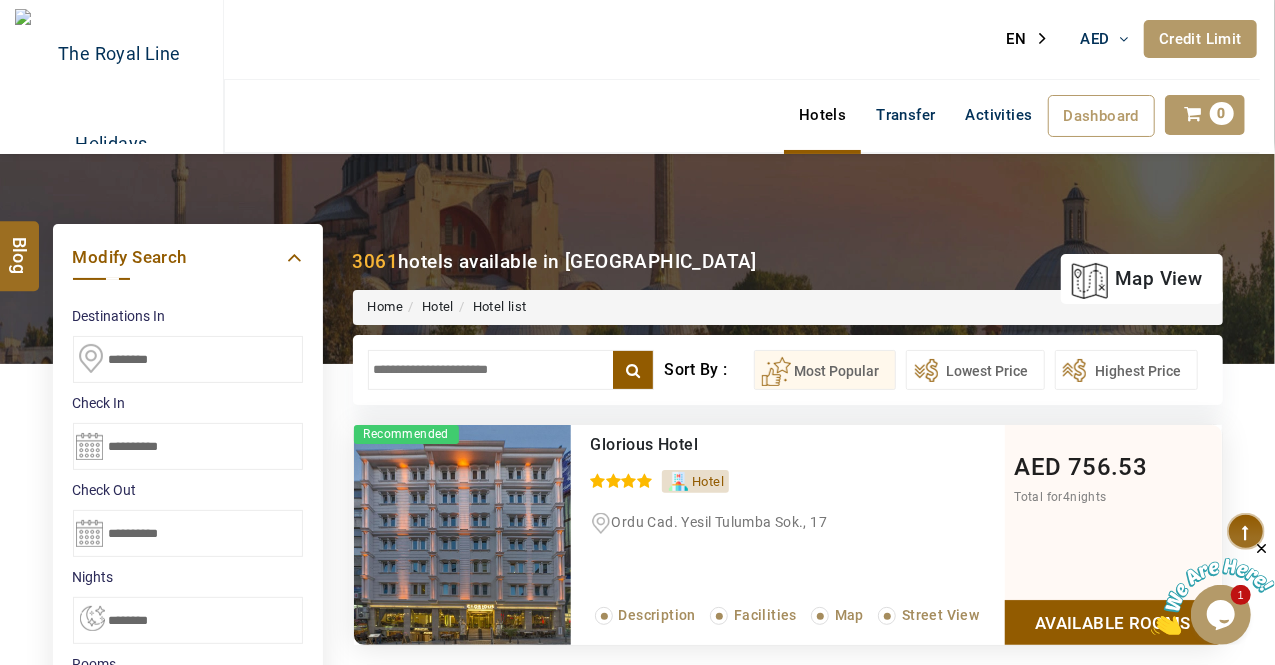 click at bounding box center (511, 370) 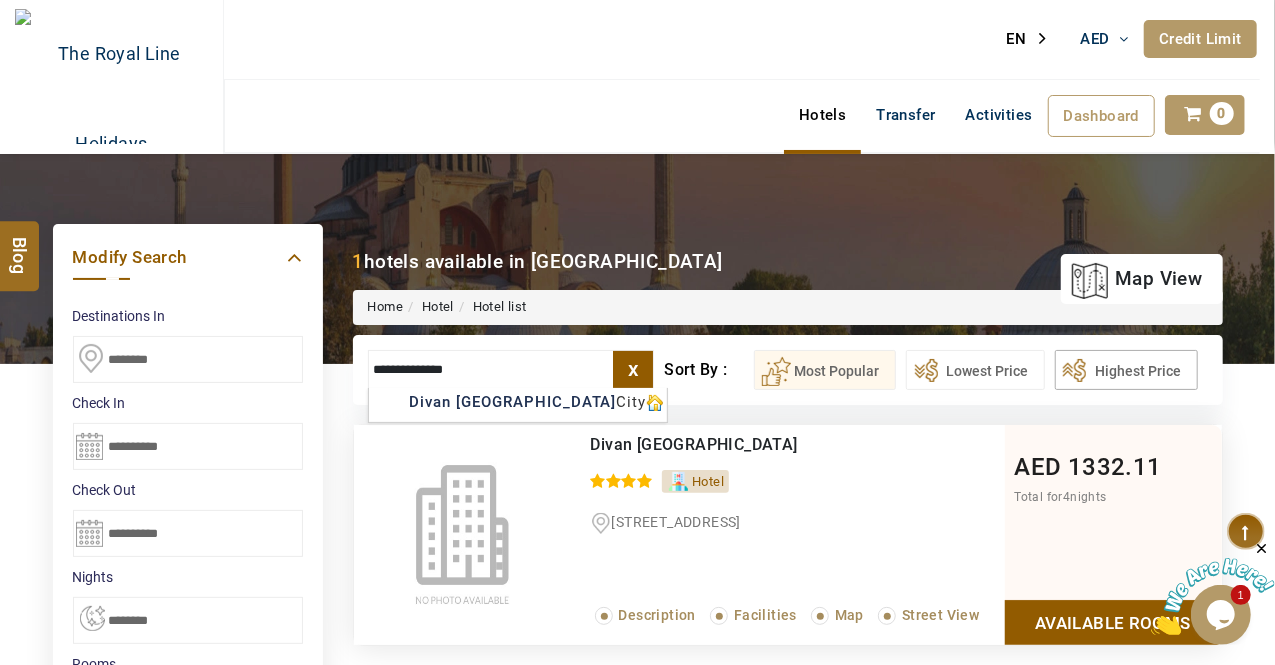 type on "**********" 